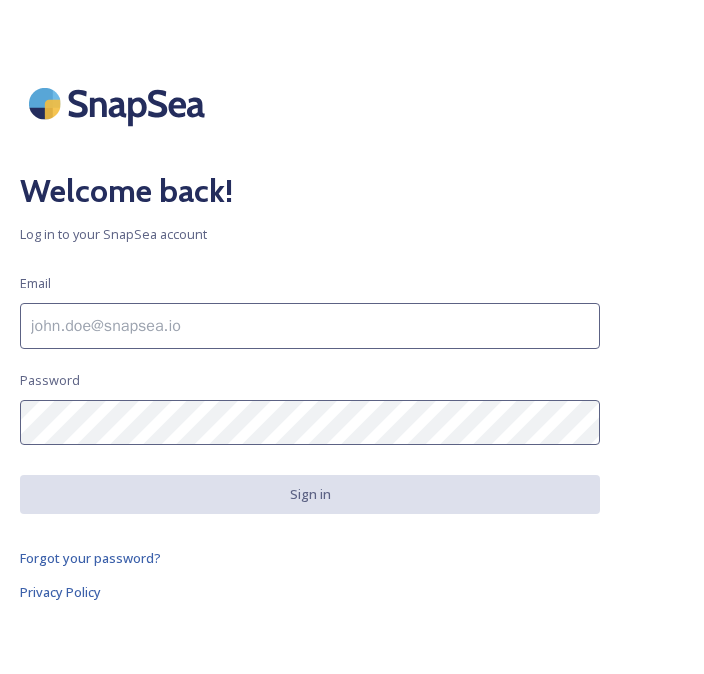 scroll, scrollTop: 0, scrollLeft: 0, axis: both 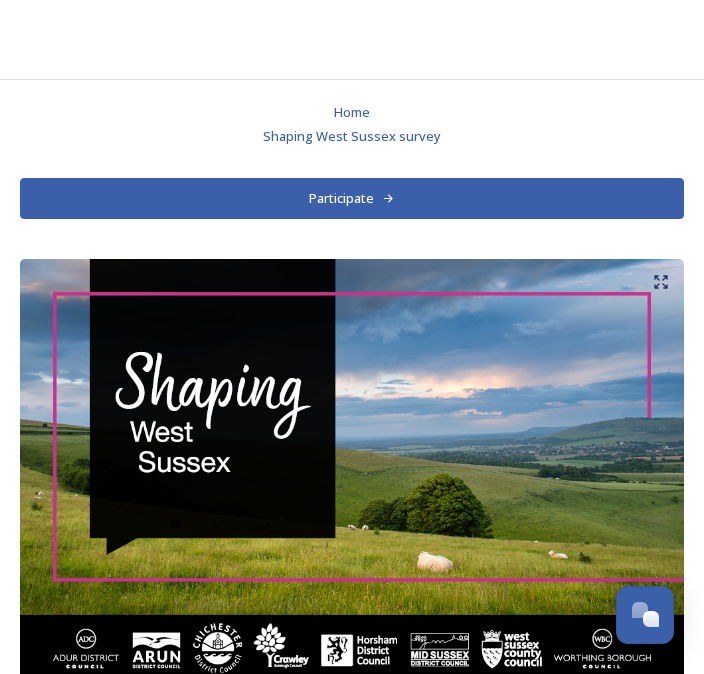 click on "Participate" at bounding box center (352, 198) 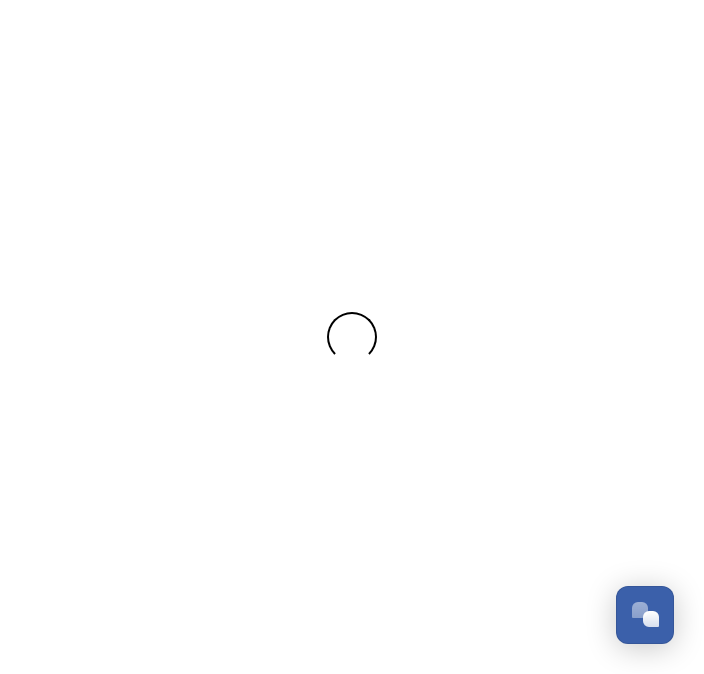scroll, scrollTop: 0, scrollLeft: 0, axis: both 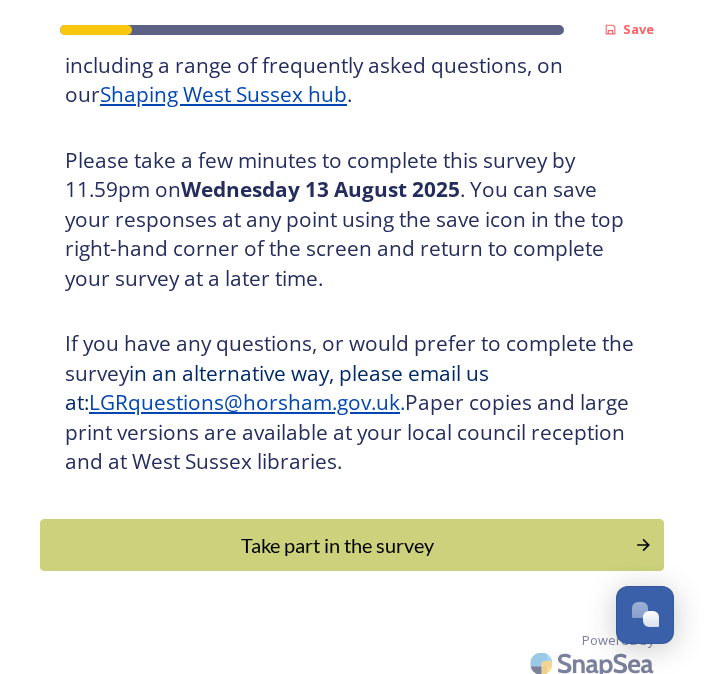 click on "Take part in the survey" at bounding box center (337, 545) 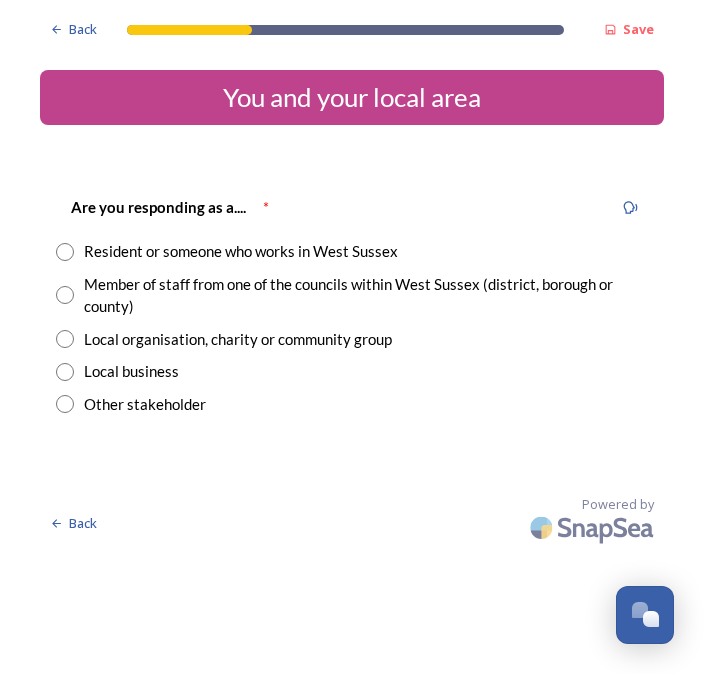 click at bounding box center (65, 252) 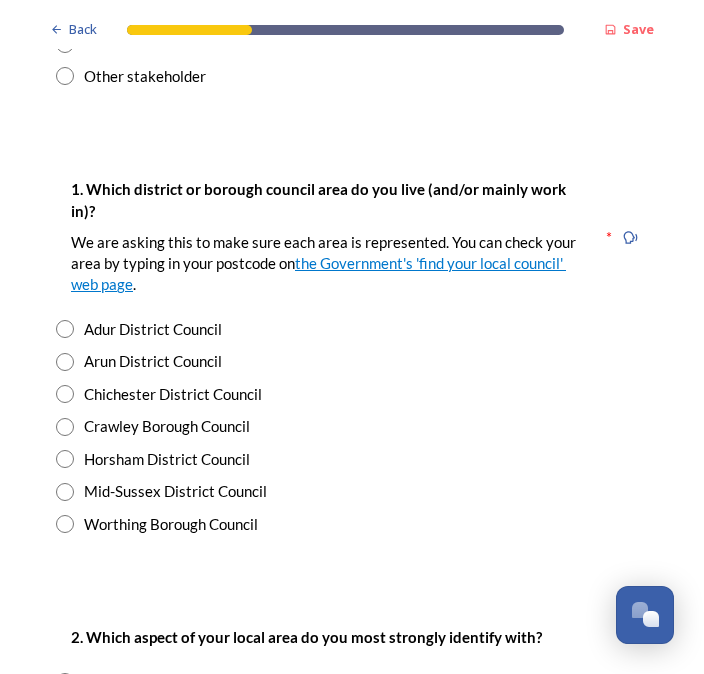 scroll, scrollTop: 328, scrollLeft: 0, axis: vertical 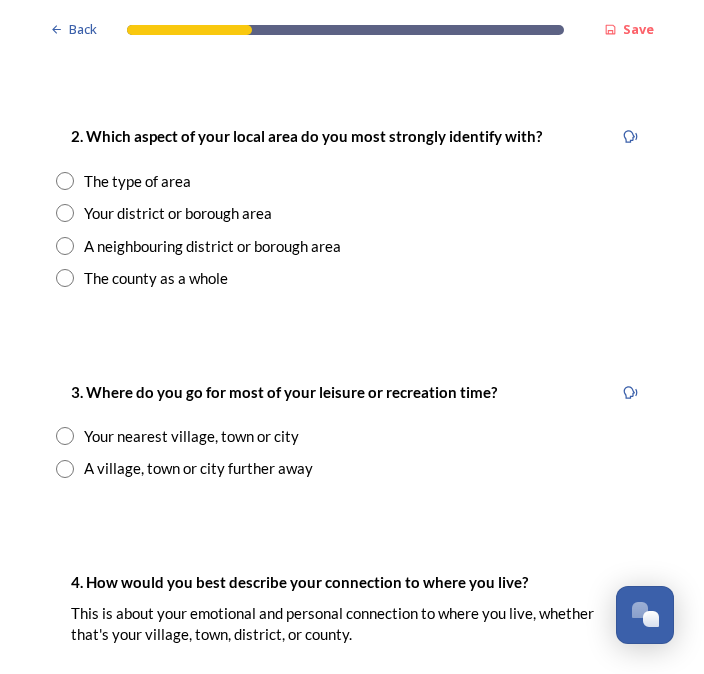 click at bounding box center (65, 213) 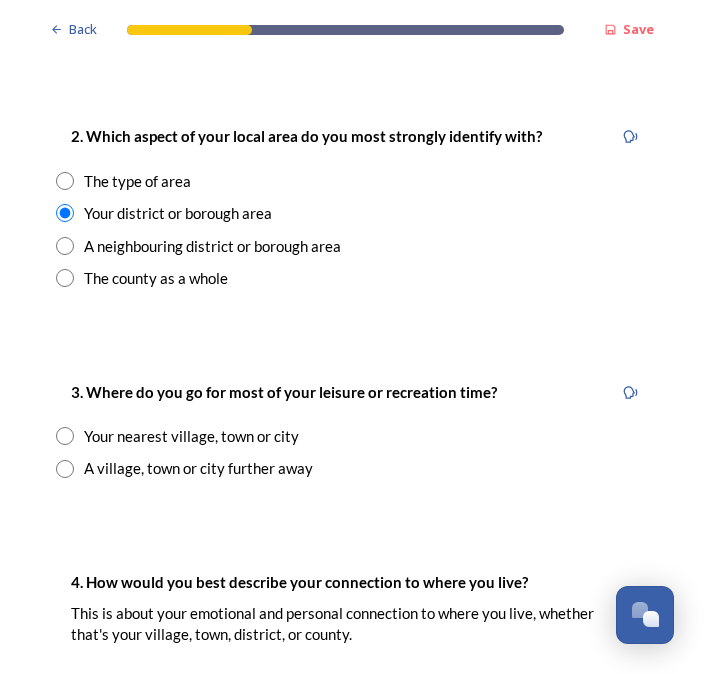 click at bounding box center (65, 436) 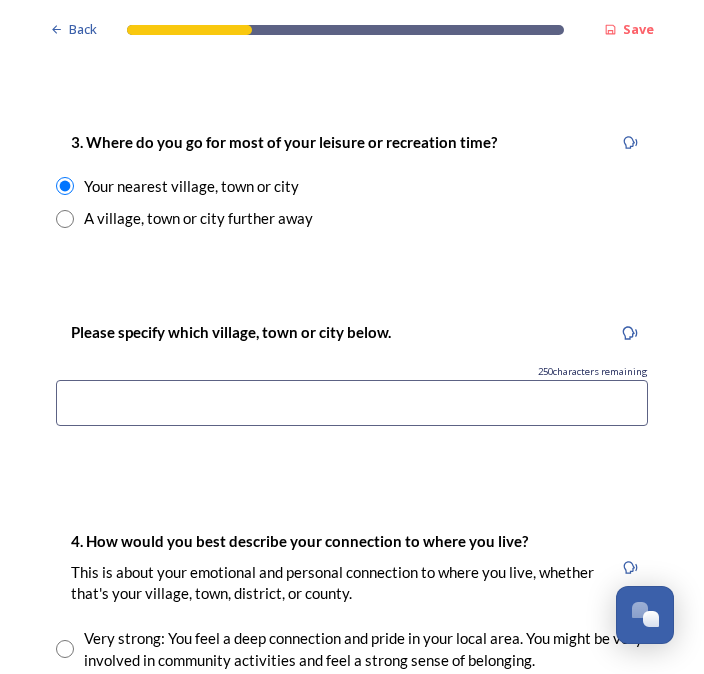 scroll, scrollTop: 1079, scrollLeft: 0, axis: vertical 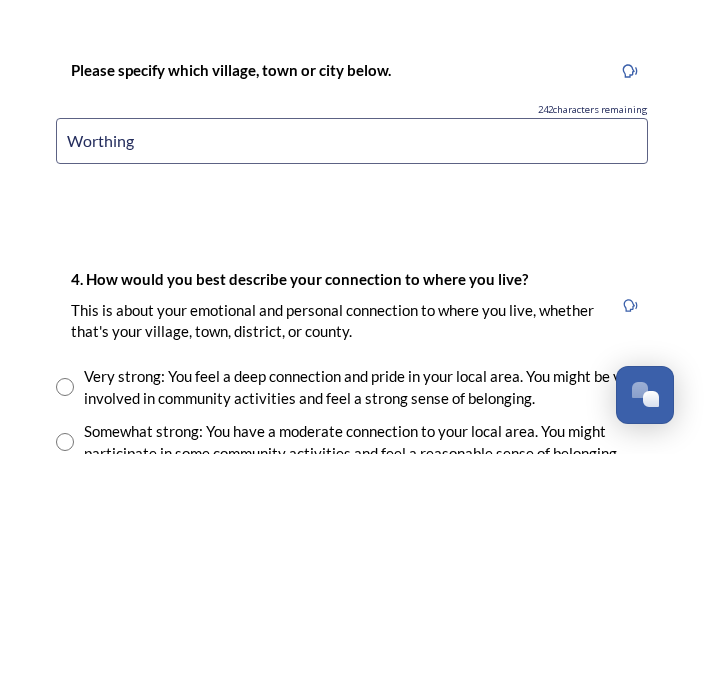 type on "Worthing" 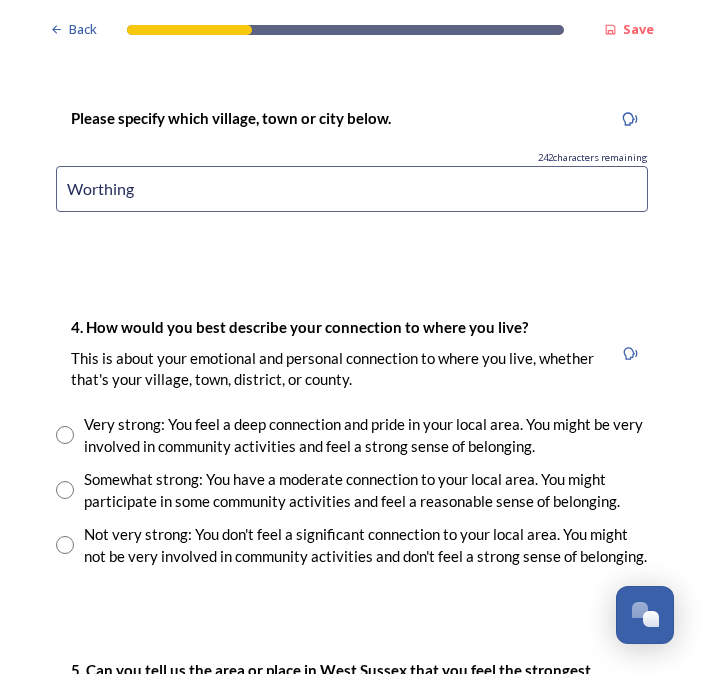 scroll, scrollTop: 1294, scrollLeft: 0, axis: vertical 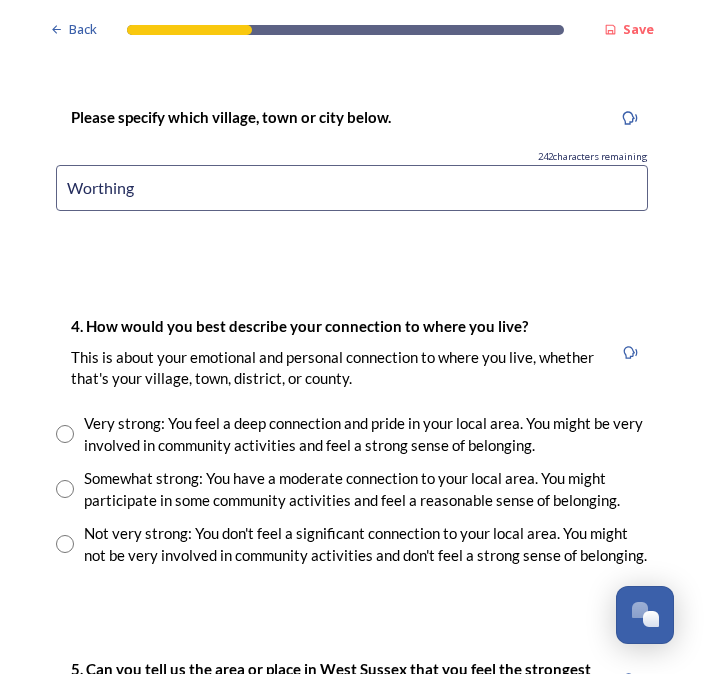 click on "Somewhat strong: You have a moderate connection to your local area. You might participate in some community activities and feel a reasonable sense of belonging." at bounding box center (352, 489) 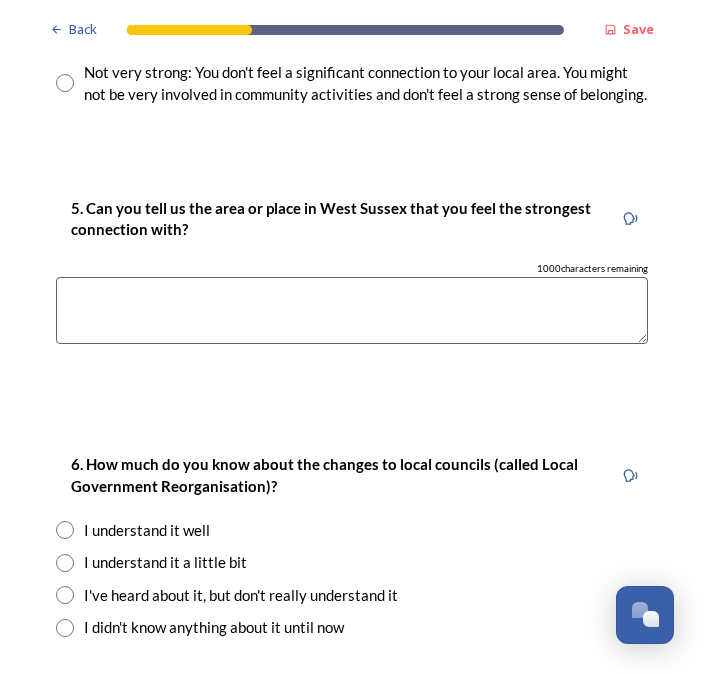 scroll, scrollTop: 1755, scrollLeft: 0, axis: vertical 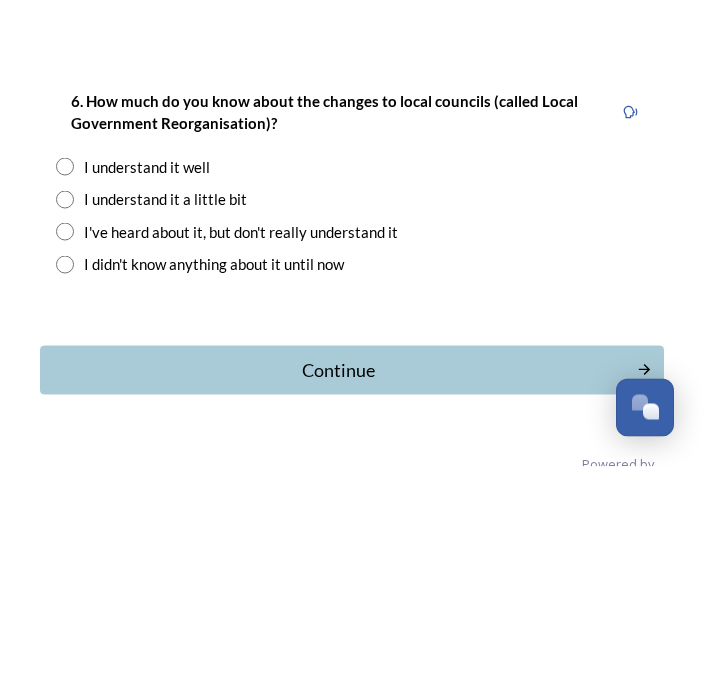 type on "Worthing" 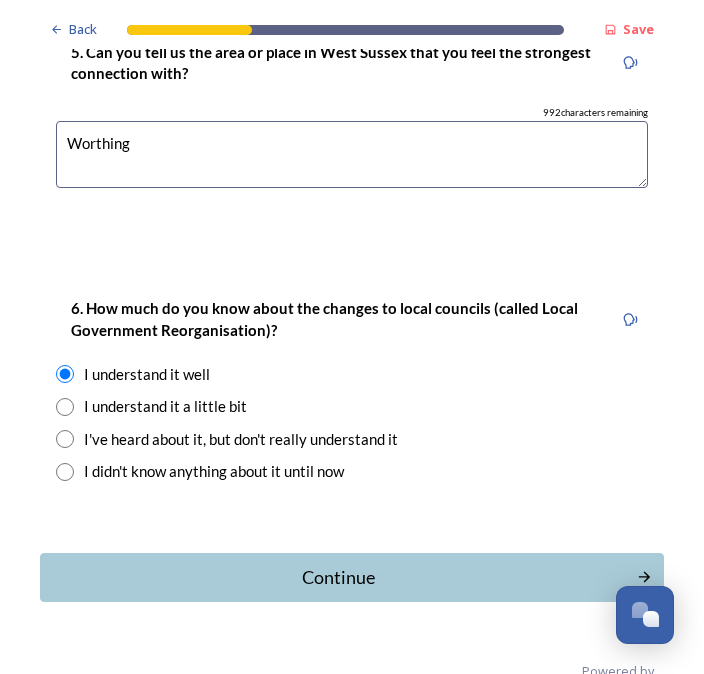 click on "Continue" at bounding box center [338, 577] 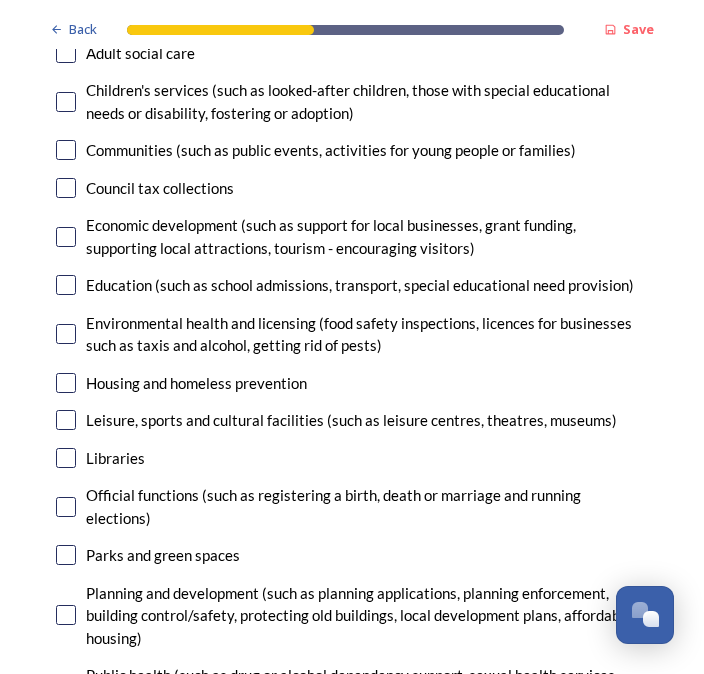 scroll, scrollTop: 287, scrollLeft: 0, axis: vertical 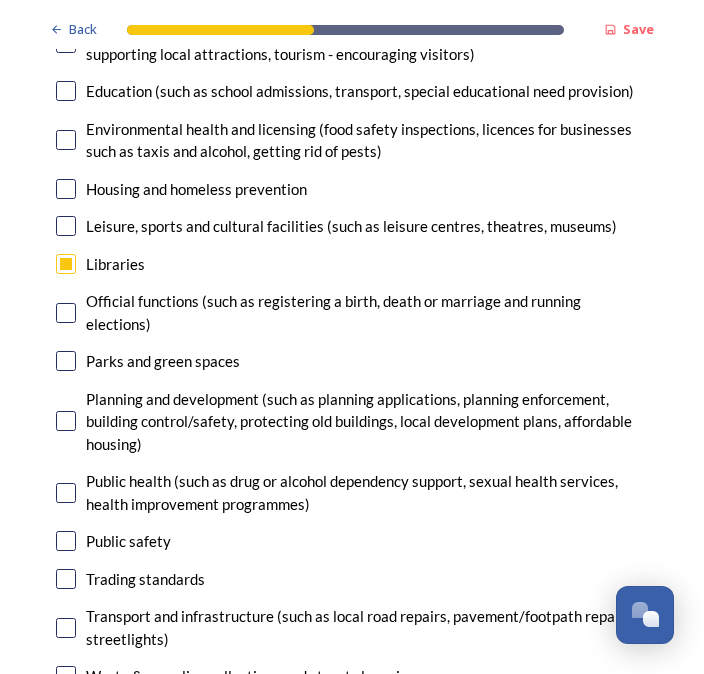 click at bounding box center [66, 313] 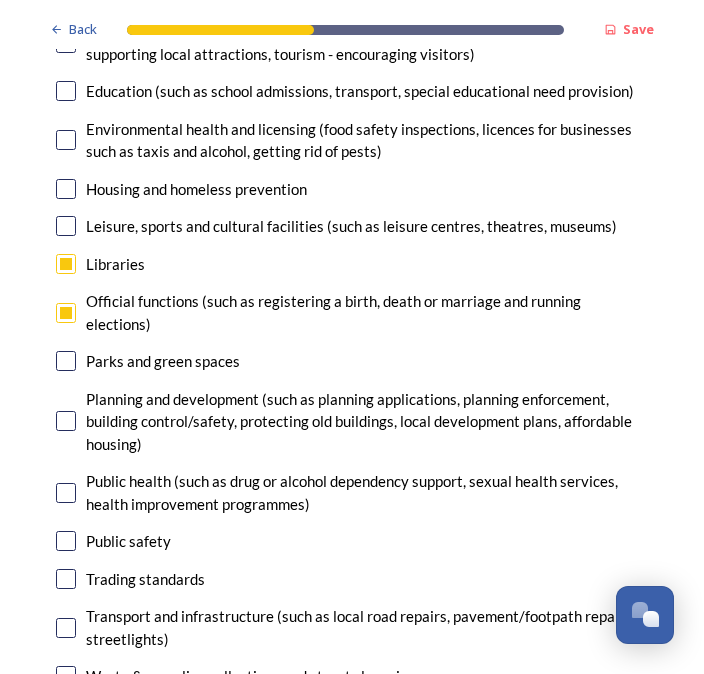 click on "7. Council services will continue, no matter what the local government structure looks like.  ﻿﻿Which of the following council services matter most to you?  You can select up to five options. 3  choice(s) remaining Adult social care   Children's services (such as looked-after children, those with special educational needs or disability, fostering or adoption) Communities (such as public events, activities for young people or families) Council tax collections Economic development (such as support for local businesses, grant funding, supporting local attractions, tourism - encouraging visitors)  Education (such as school admissions, transport, special educational need provision)  Environmental health and licensing (food safety inspections, licences for businesses such as taxis and alcohol, getting rid of pests) Housing and homeless prevention Leisure, sports and cultural facilities (such as leisure centres, theatres, museums) Libraries Parks and green spaces Public safety Trading standards" at bounding box center (352, 222) 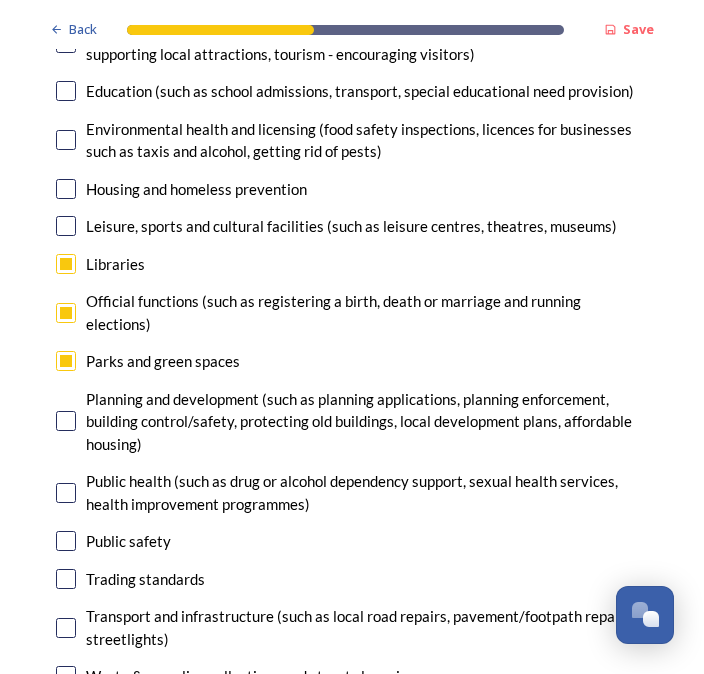 checkbox on "true" 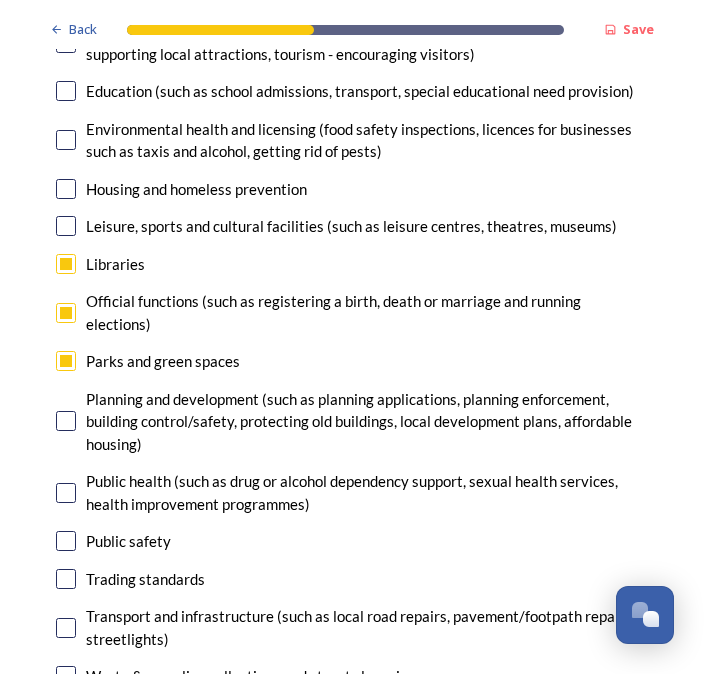 click at bounding box center (66, 421) 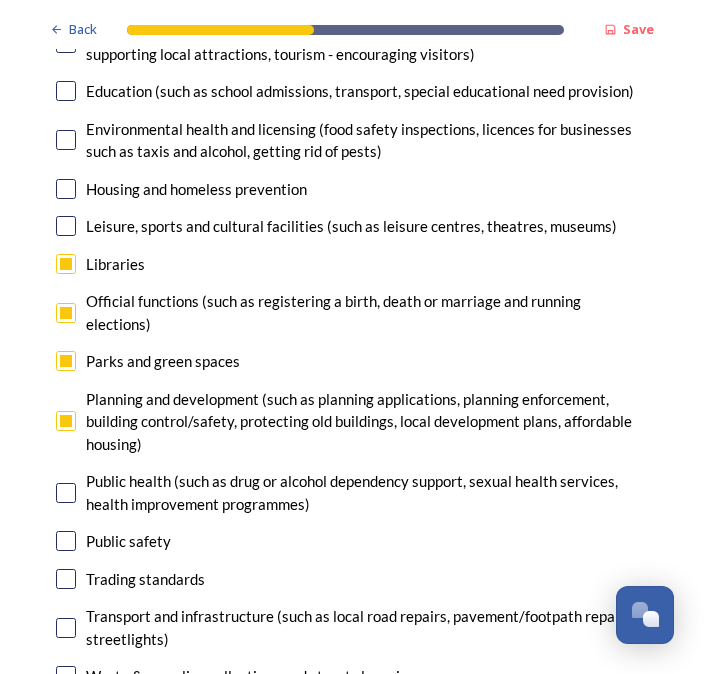 click on "Transport and infrastructure (such as local road repairs, pavement/footpath repairs, streetlights)" at bounding box center (352, 627) 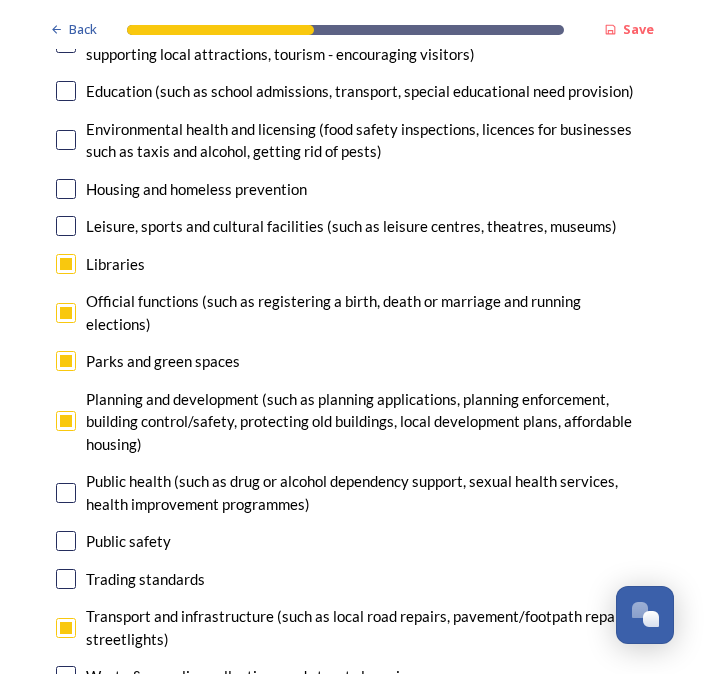 checkbox on "true" 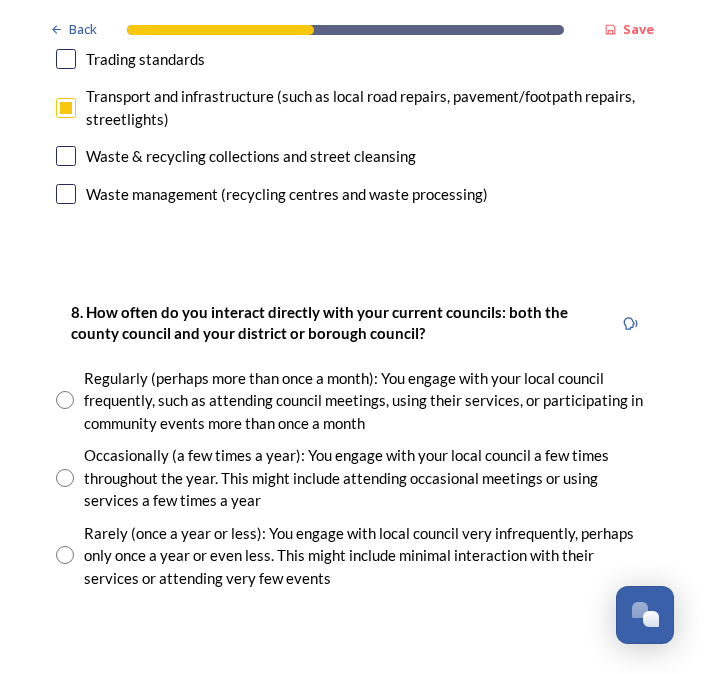 scroll, scrollTop: 1001, scrollLeft: 0, axis: vertical 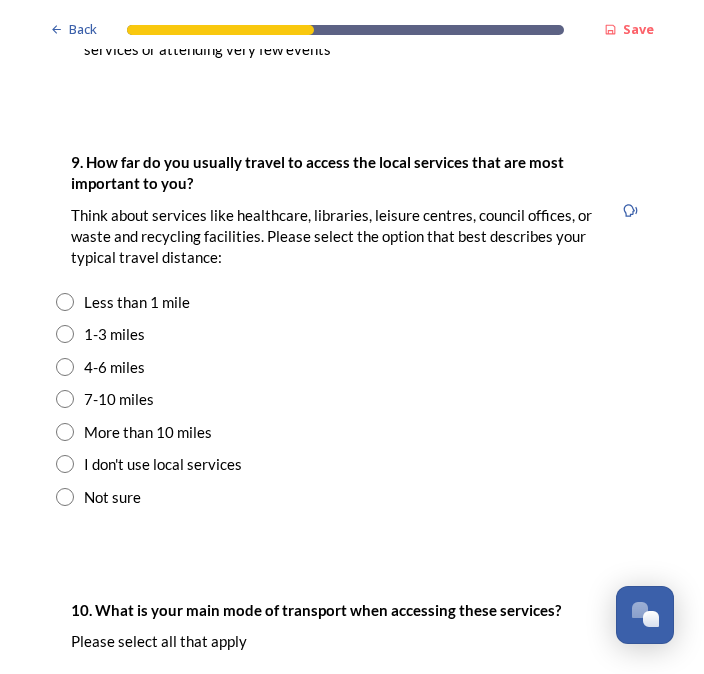 click on "1-3 miles" at bounding box center (352, 334) 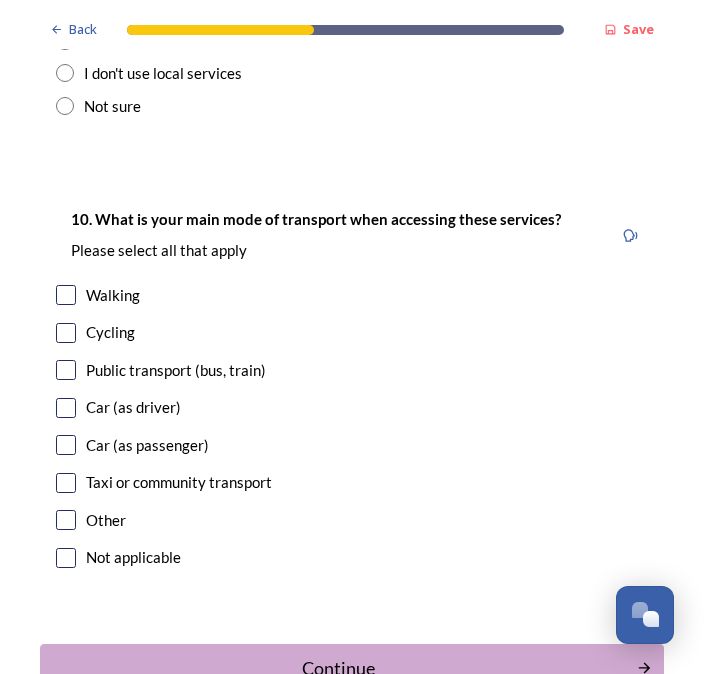 scroll, scrollTop: 1923, scrollLeft: 0, axis: vertical 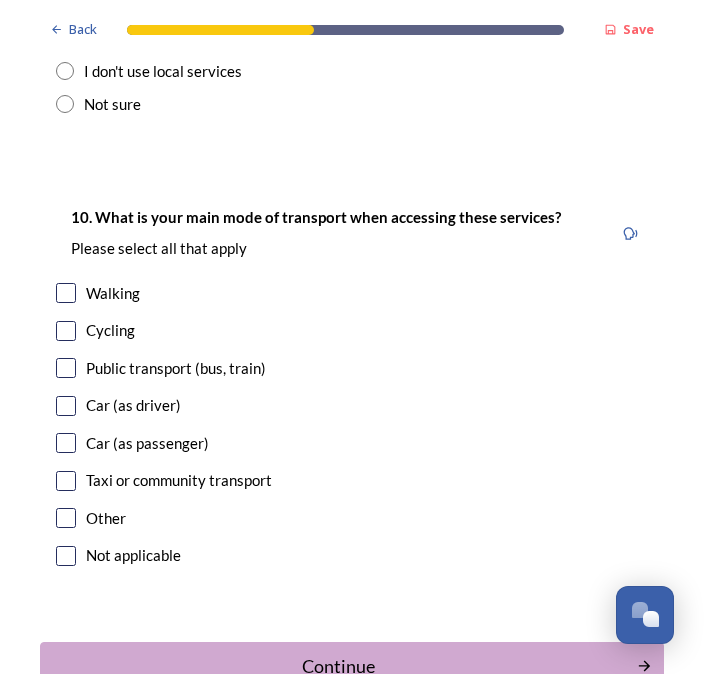 click at bounding box center (66, 406) 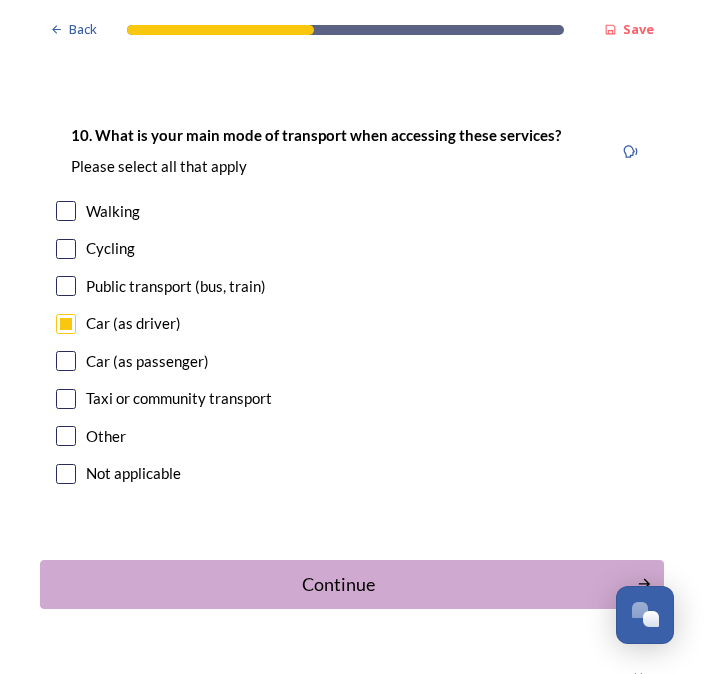 scroll, scrollTop: 2003, scrollLeft: 0, axis: vertical 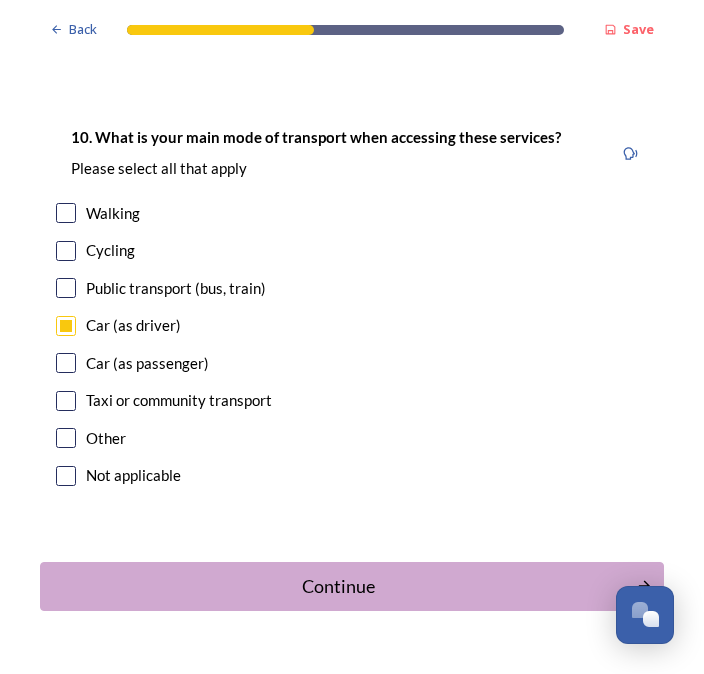 click on "Continue" at bounding box center [338, 586] 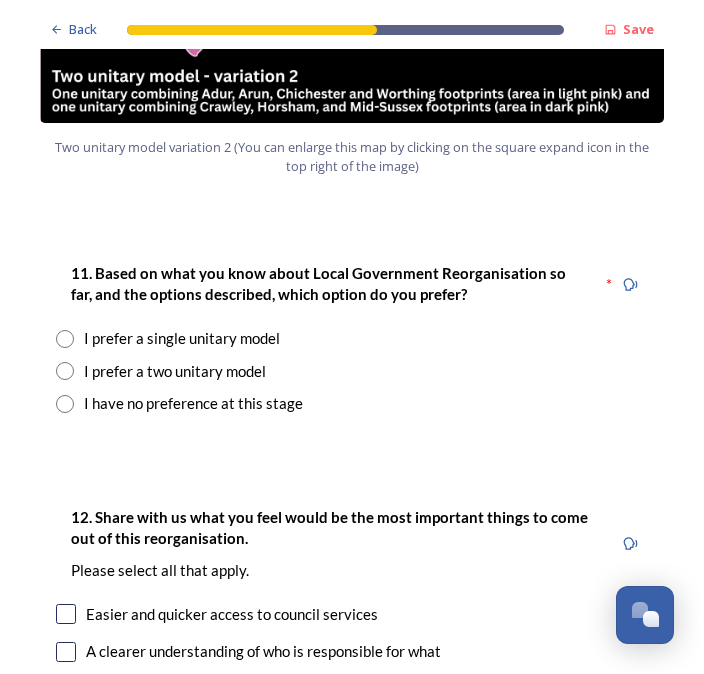 scroll, scrollTop: 2404, scrollLeft: 0, axis: vertical 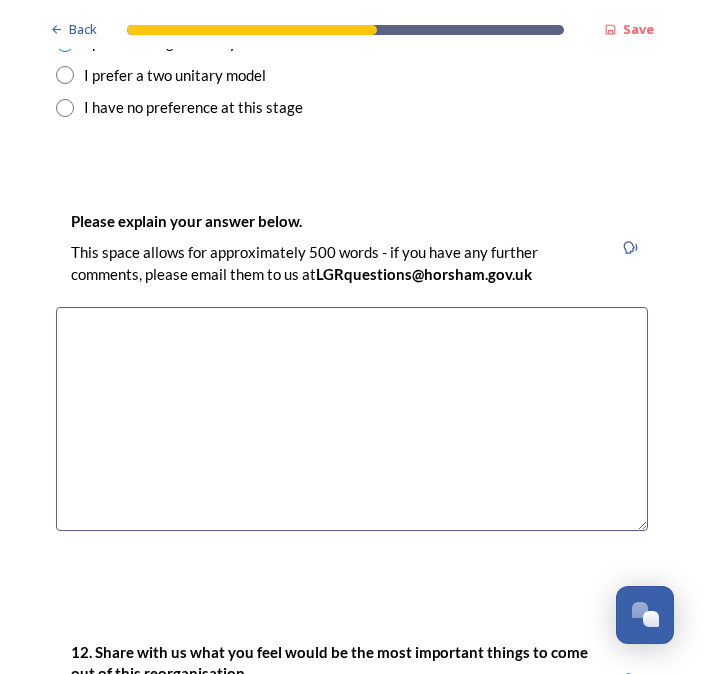 click at bounding box center [352, 419] 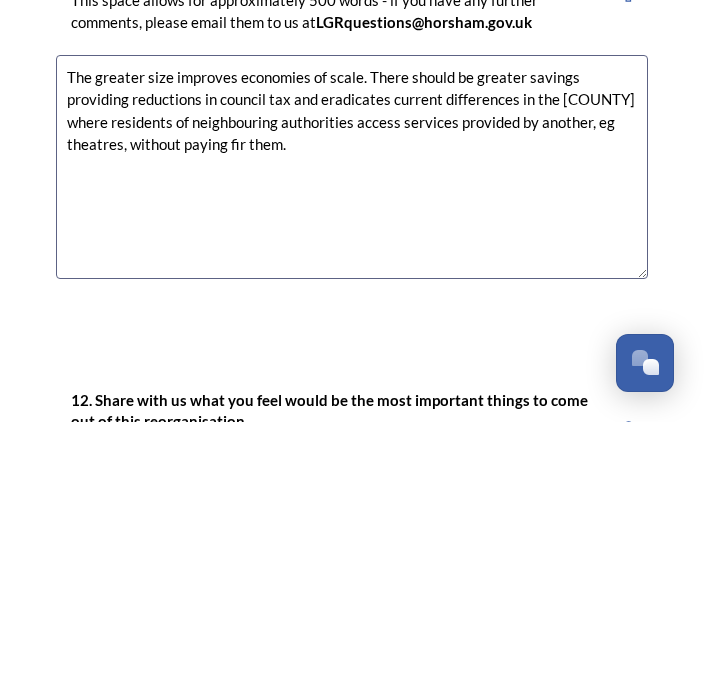 click on "The greater size improves economies of scale. There should be greater savings providing reductions in council tax and eradicates current differences in the [COUNTY] where residents of neighbouring authorities access services provided by another, eg theatres, without paying fir them." at bounding box center [352, 419] 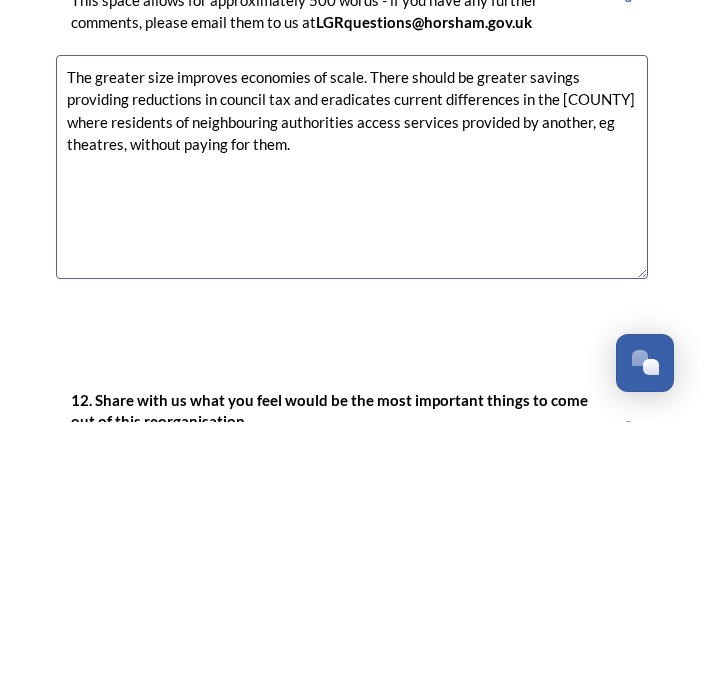 click on "The greater size improves economies of scale. There should be greater savings providing reductions in council tax and eradicates current differences in the [COUNTY] where residents of neighbouring authorities access services provided by another, eg theatres, without paying for them." at bounding box center (352, 419) 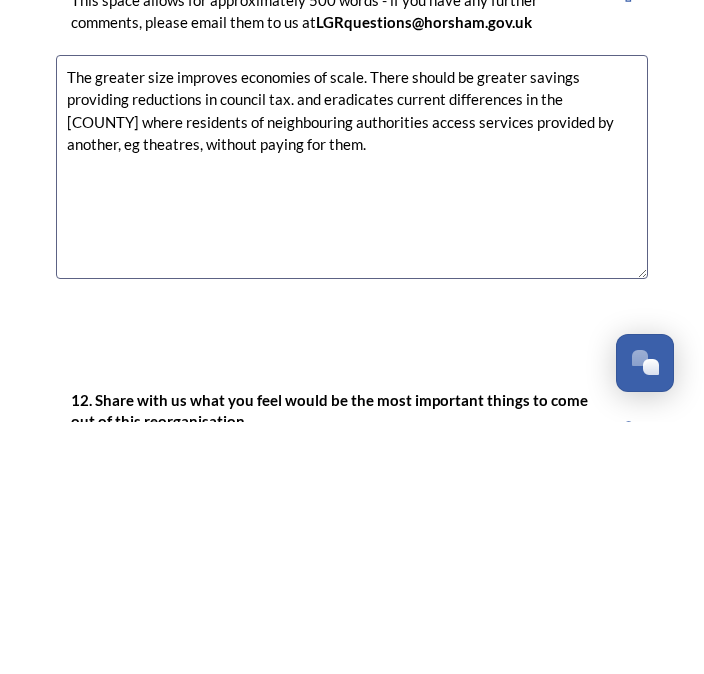 click on "The greater size improves economies of scale. There should be greater savings providing reductions in council tax. and eradicates current differences in the [COUNTY] where residents of neighbouring authorities access services provided by another, eg theatres, without paying for them." at bounding box center (352, 419) 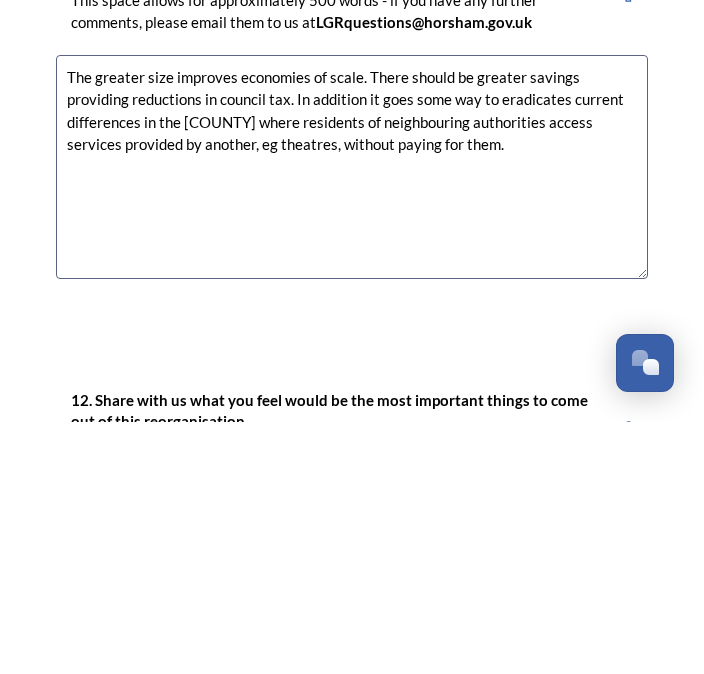 click on "The greater size improves economies of scale. There should be greater savings providing reductions in council tax. In addition it goes some way to eradicates current differences in the [COUNTY] where residents of neighbouring authorities access services provided by another, eg theatres, without paying for them." at bounding box center [352, 419] 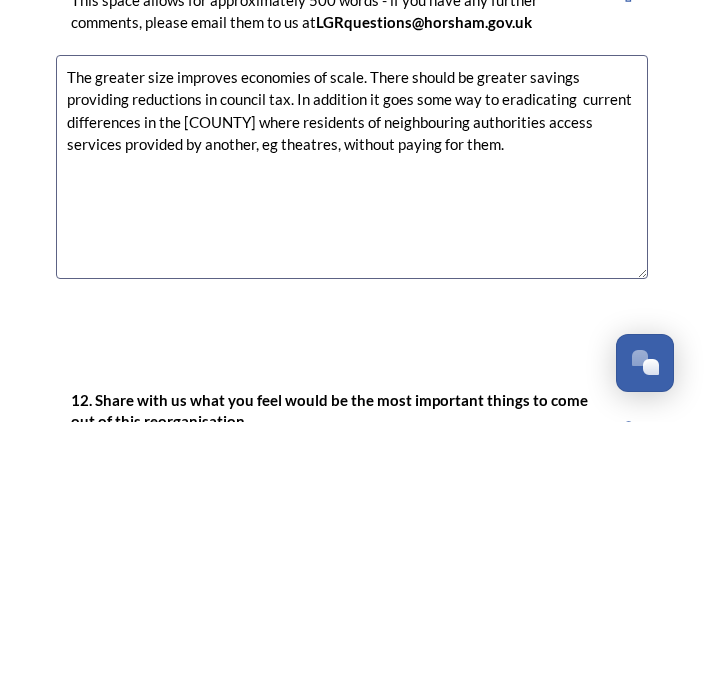 click on "The greater size improves economies of scale. There should be greater savings providing reductions in council tax. In addition it goes some way to eradicating  current differences in the [COUNTY] where residents of neighbouring authorities access services provided by another, eg theatres, without paying for them." at bounding box center (352, 419) 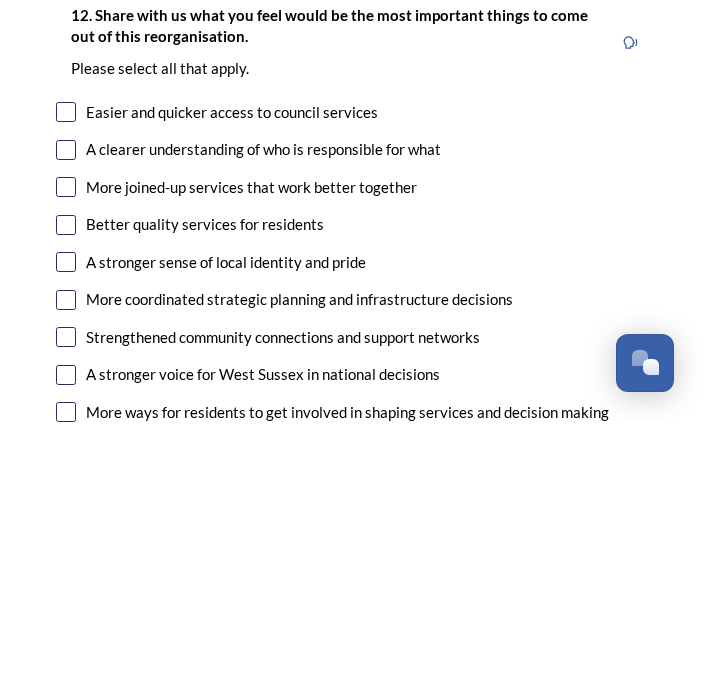 scroll, scrollTop: 3085, scrollLeft: 0, axis: vertical 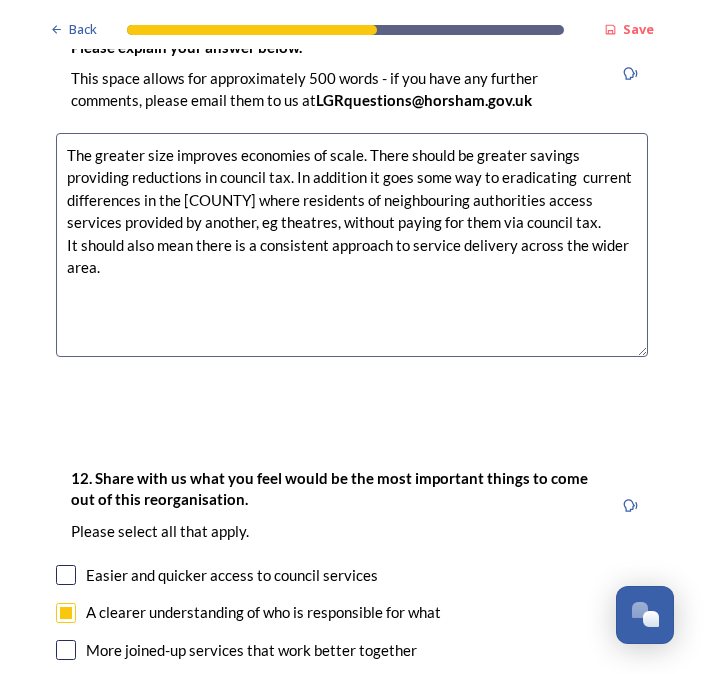 click on "The greater size improves economies of scale. There should be greater savings providing reductions in council tax. In addition it goes some way to eradicating  current differences in the [COUNTY] where residents of neighbouring authorities access services provided by another, eg theatres, without paying for them via council tax.
It should also mean there is a consistent approach to service delivery across the wider area." at bounding box center [352, 245] 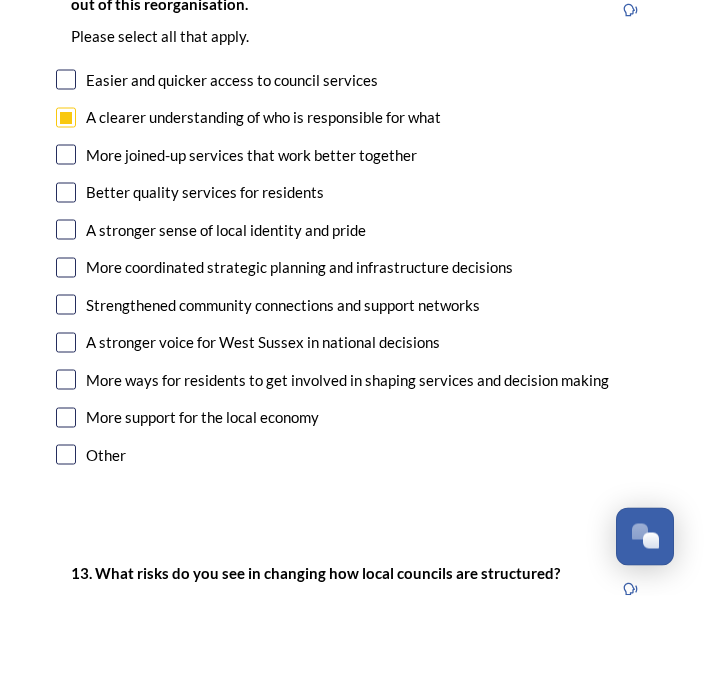 scroll, scrollTop: 3292, scrollLeft: 0, axis: vertical 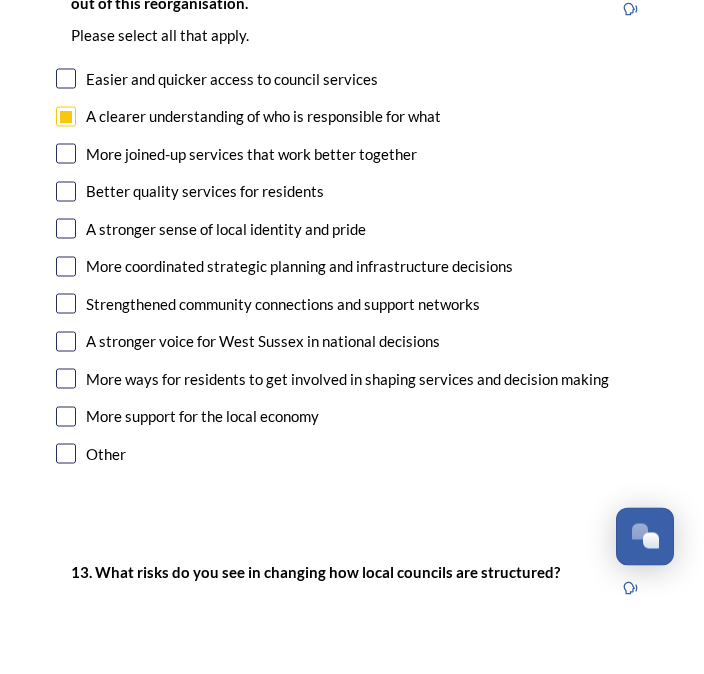 click at bounding box center (66, 232) 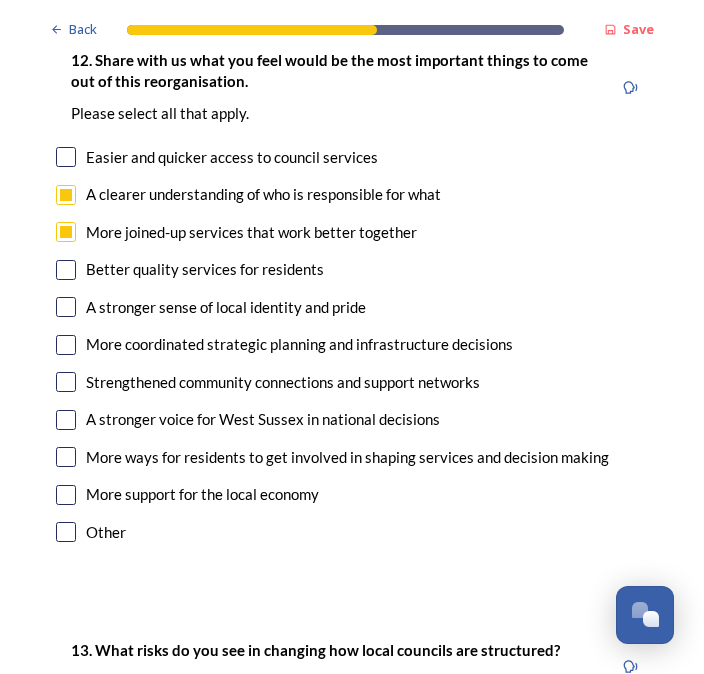 click on "12. Share with us what you feel would be the most important things to come out of this reorganisation. Please select all that apply. Easier and quicker access to council services A clearer understanding of who is responsible for what More joined-up services that work better together Better quality services for residents A stronger sense of local identity and pride More coordinated strategic planning and infrastructure decisions  Strengthened community connections and support networks A stronger voice for West Sussex in national decisions More ways for residents to get involved in shaping services and decision making More support for the local economy Other" at bounding box center [352, 298] 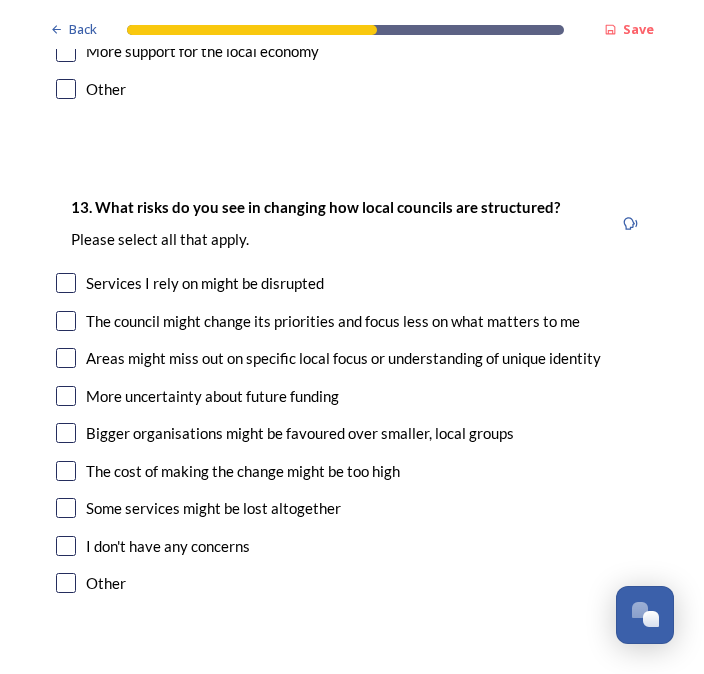 scroll, scrollTop: 3735, scrollLeft: 0, axis: vertical 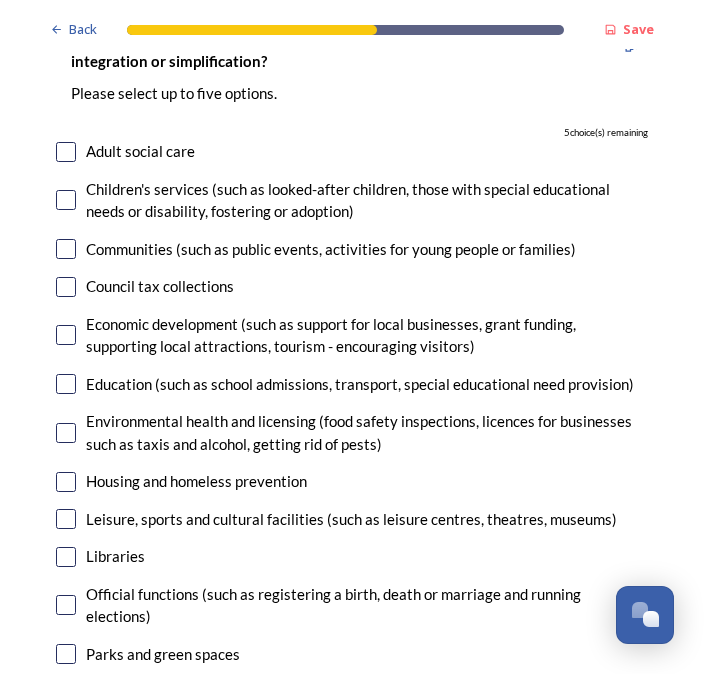 click at bounding box center (66, 335) 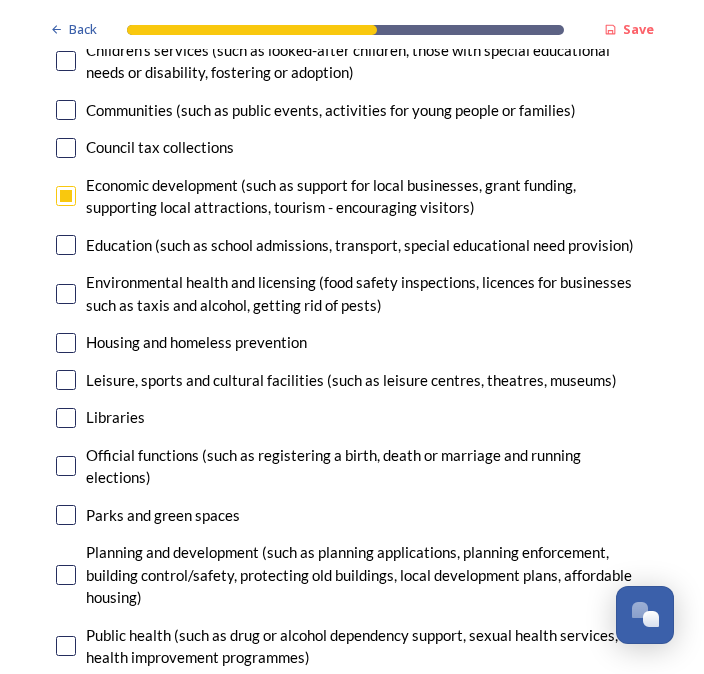 scroll, scrollTop: 4585, scrollLeft: 0, axis: vertical 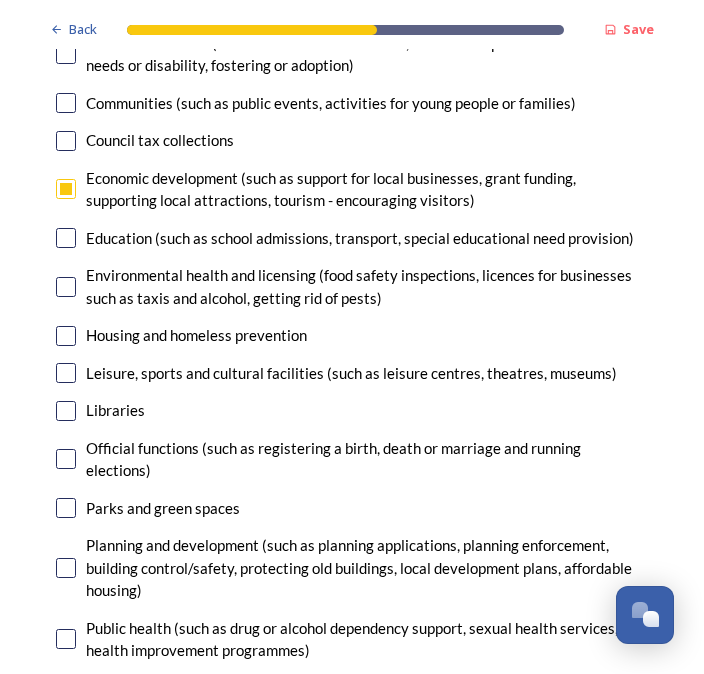 click at bounding box center [66, 411] 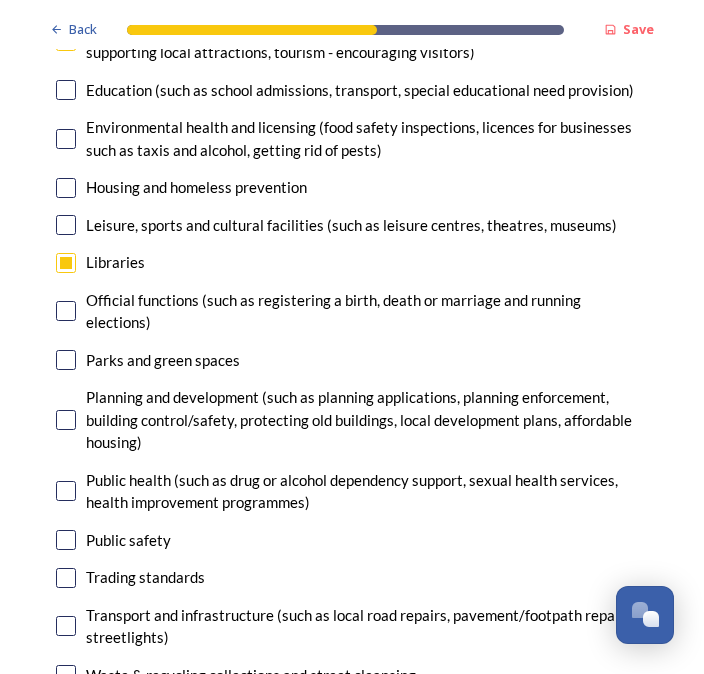 scroll, scrollTop: 4733, scrollLeft: 0, axis: vertical 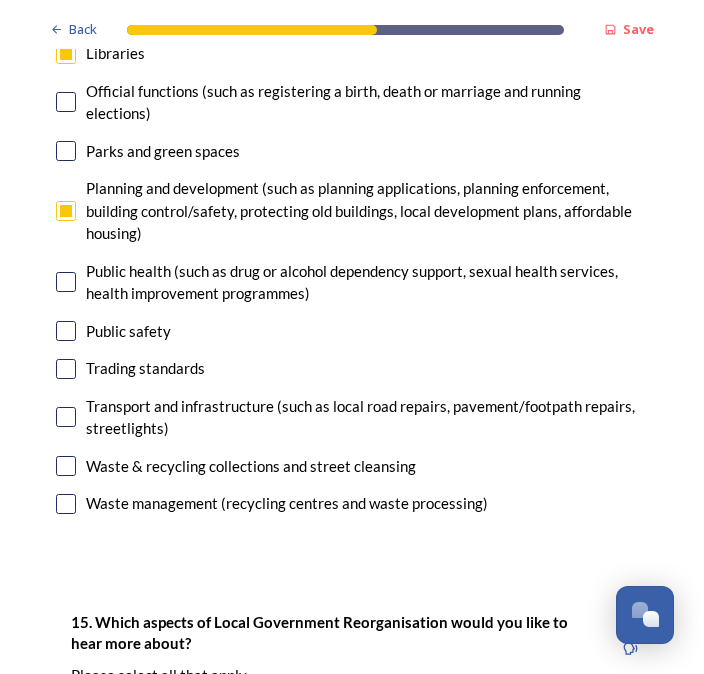 click at bounding box center [66, 417] 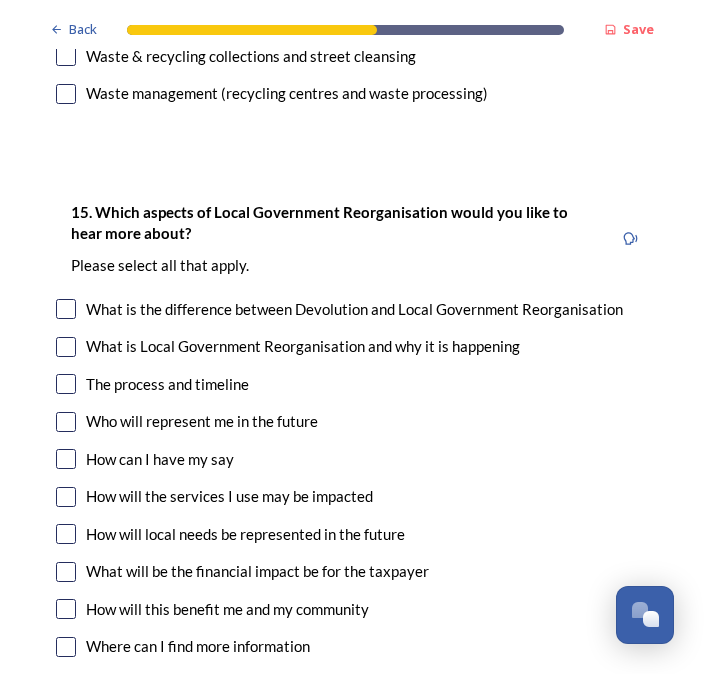 scroll, scrollTop: 5353, scrollLeft: 0, axis: vertical 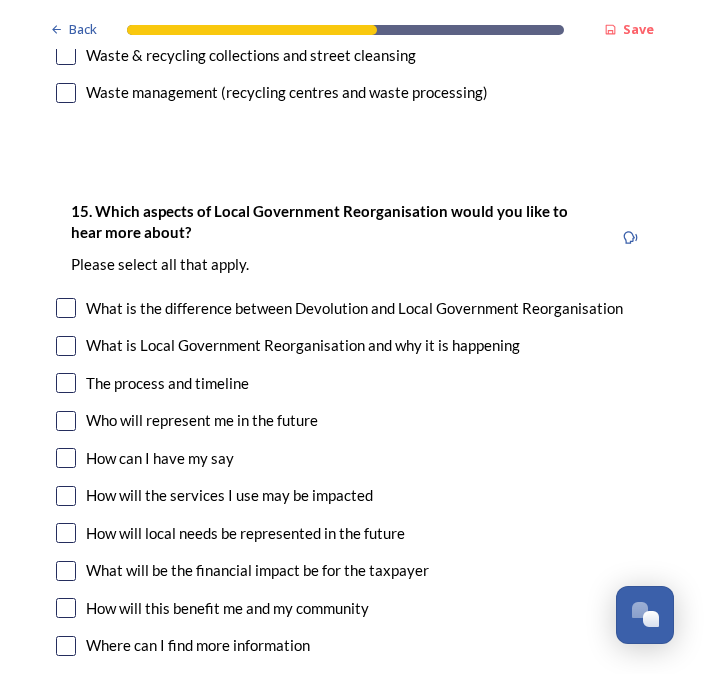 click at bounding box center (66, 383) 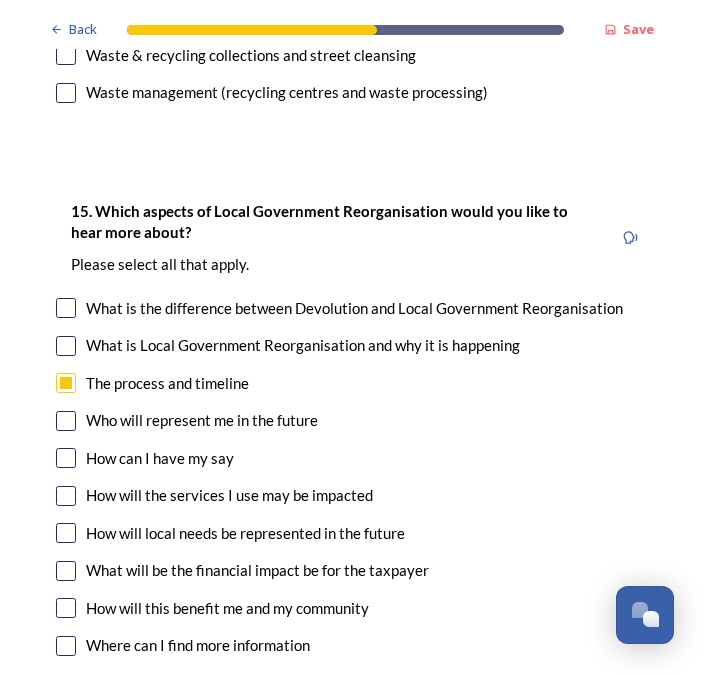 click at bounding box center (66, 458) 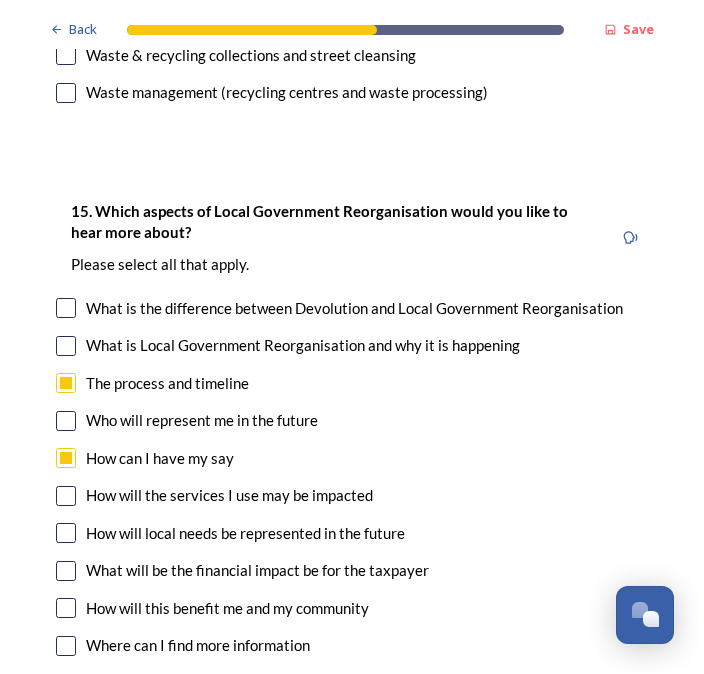 click at bounding box center [66, 533] 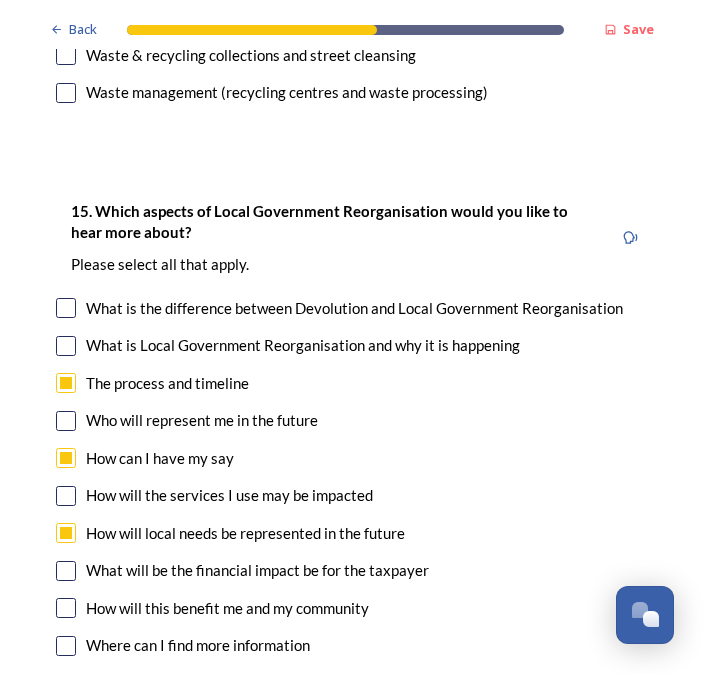 click at bounding box center (66, 571) 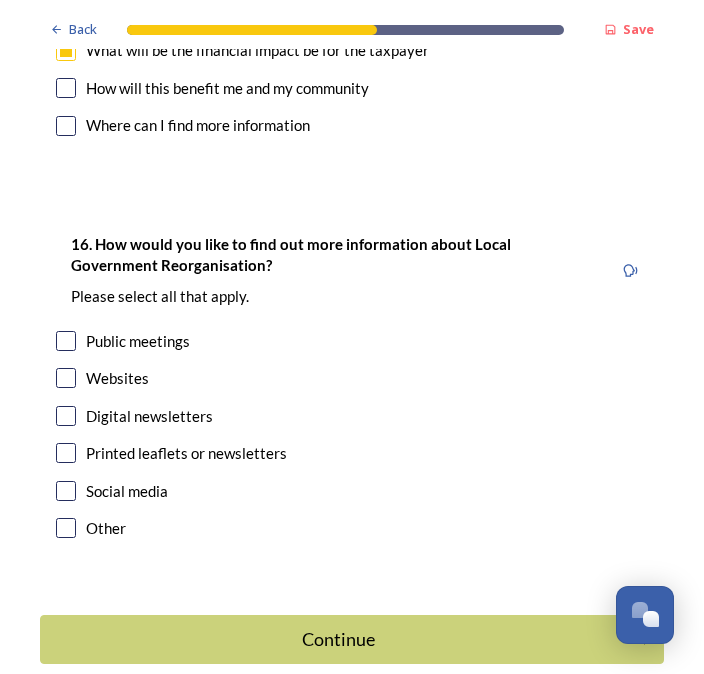 scroll, scrollTop: 5874, scrollLeft: 0, axis: vertical 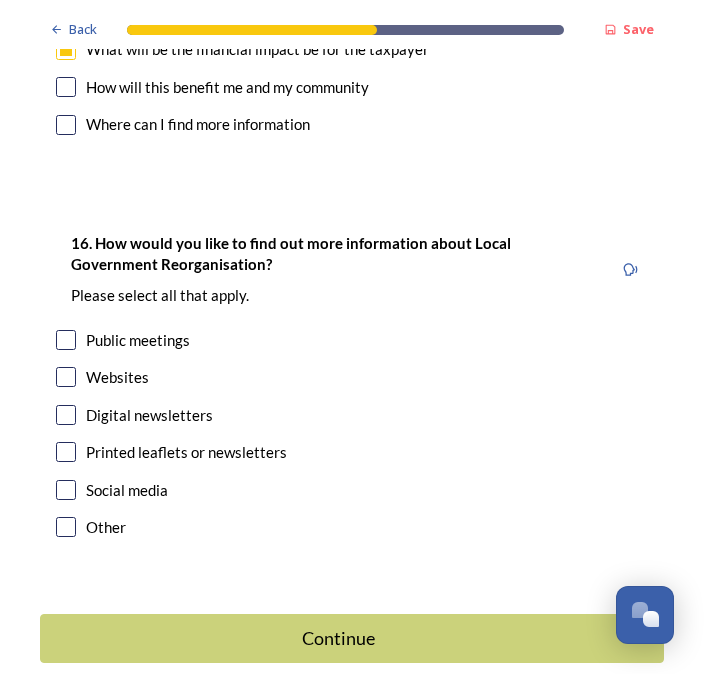 click at bounding box center [66, 415] 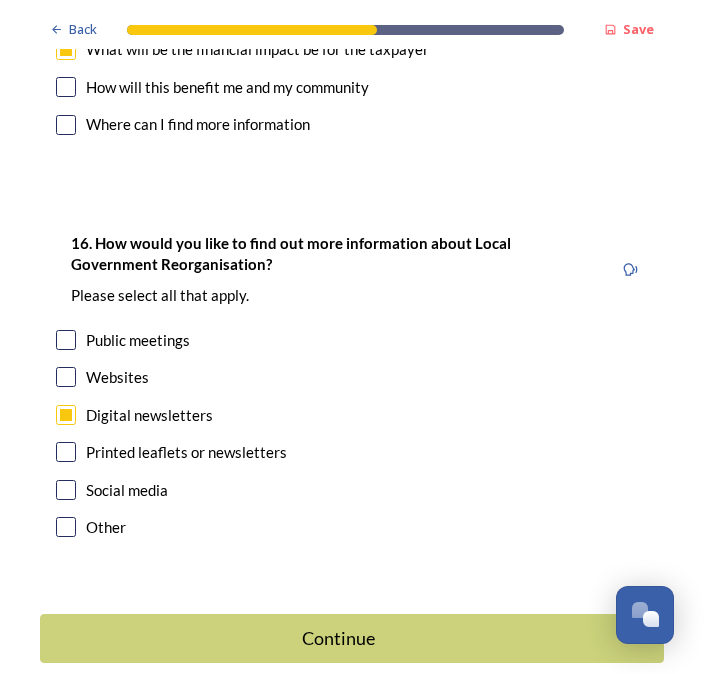 click on "Continue" at bounding box center (338, 638) 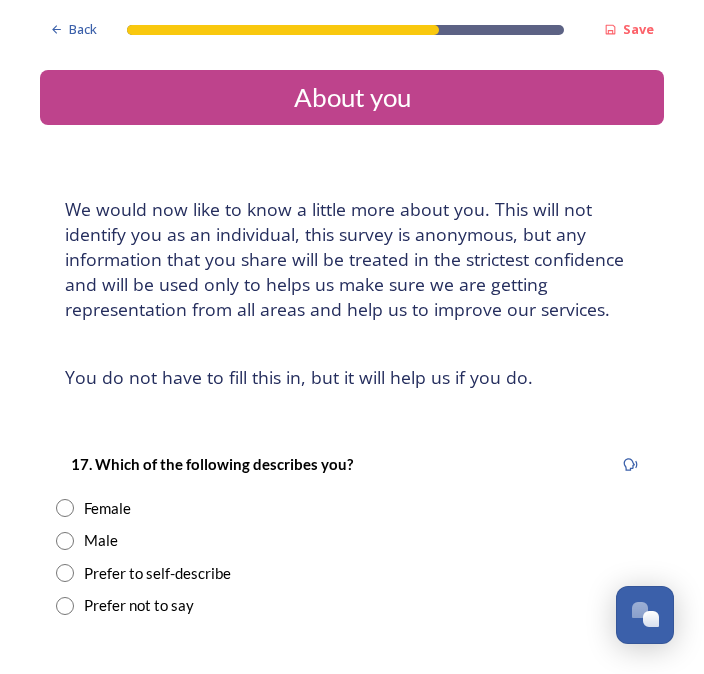 click on "Male" at bounding box center (352, 540) 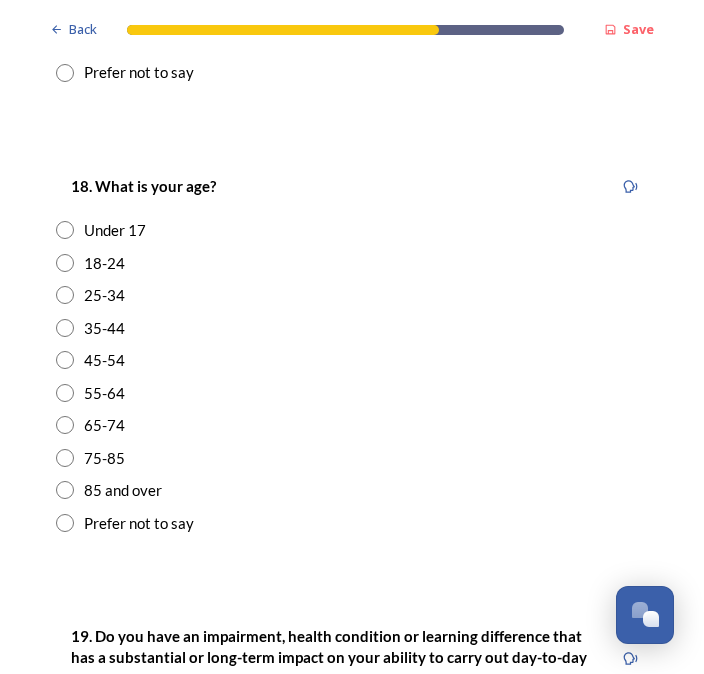 scroll, scrollTop: 533, scrollLeft: 0, axis: vertical 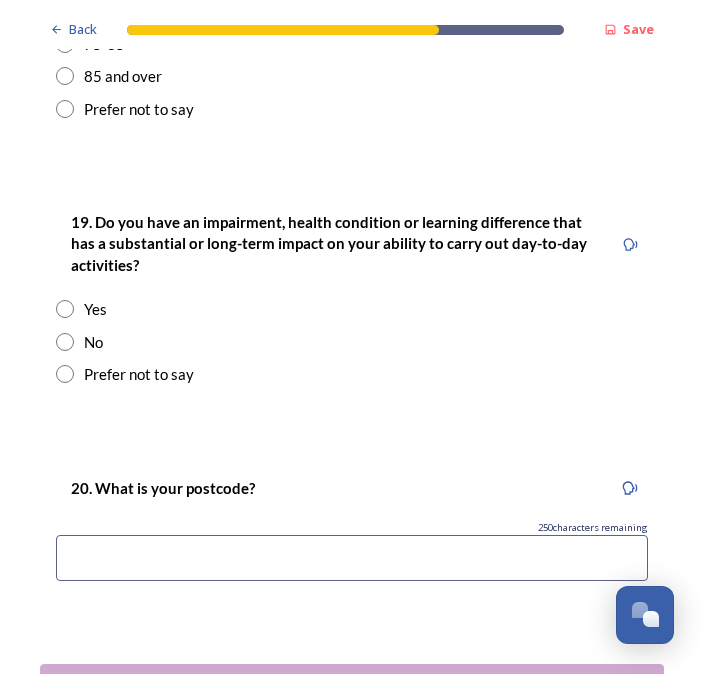 click at bounding box center [65, 342] 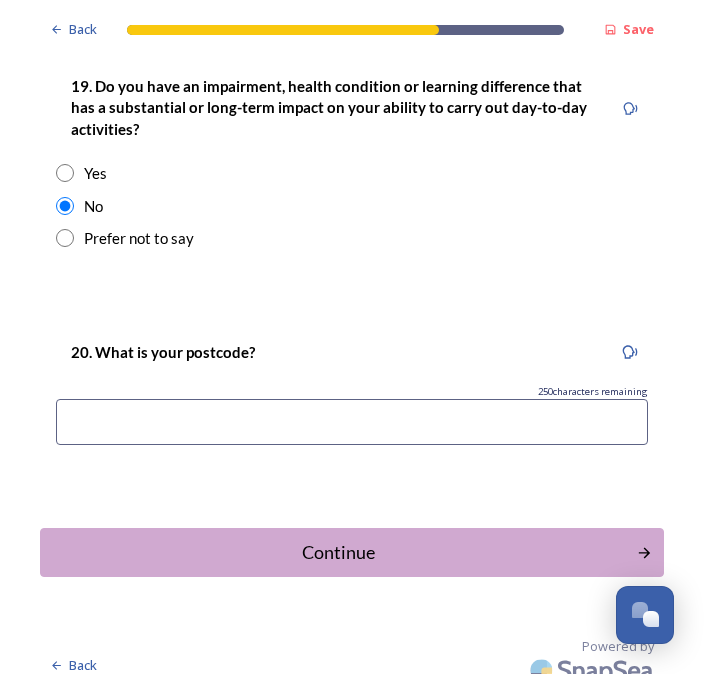 scroll, scrollTop: 1083, scrollLeft: 0, axis: vertical 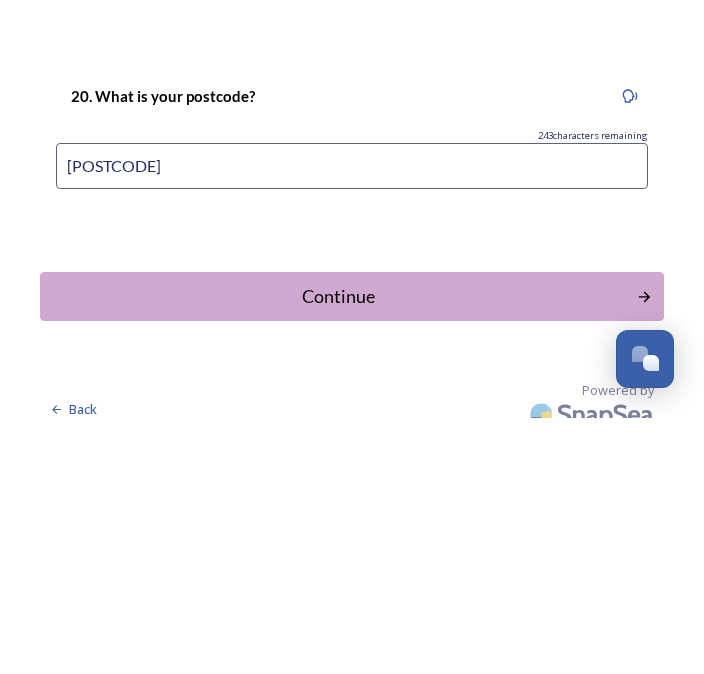 type on "[POSTAL_CODE]" 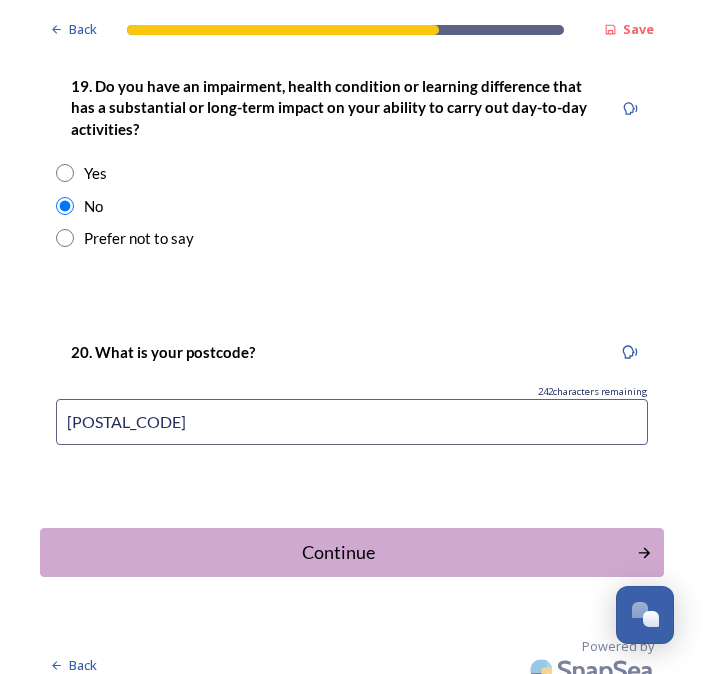click on "Continue" at bounding box center (338, 552) 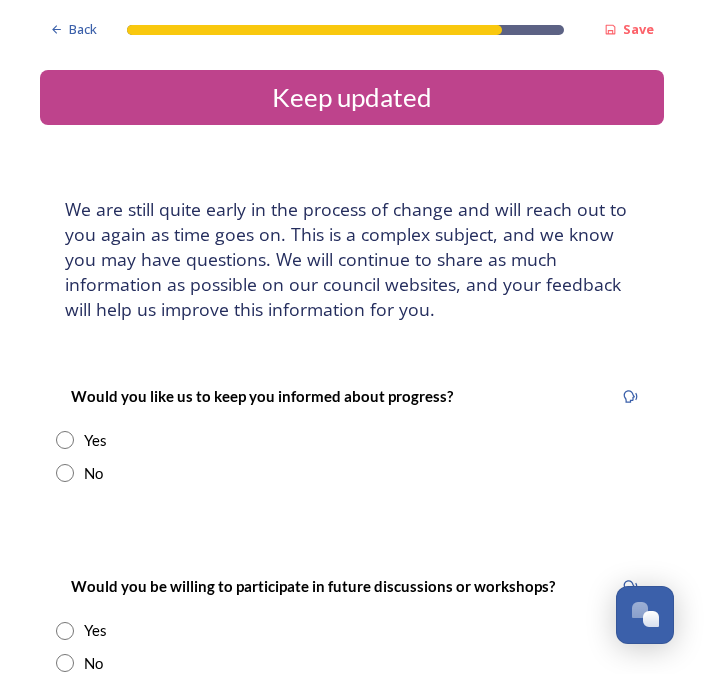 click on "Yes" at bounding box center [352, 440] 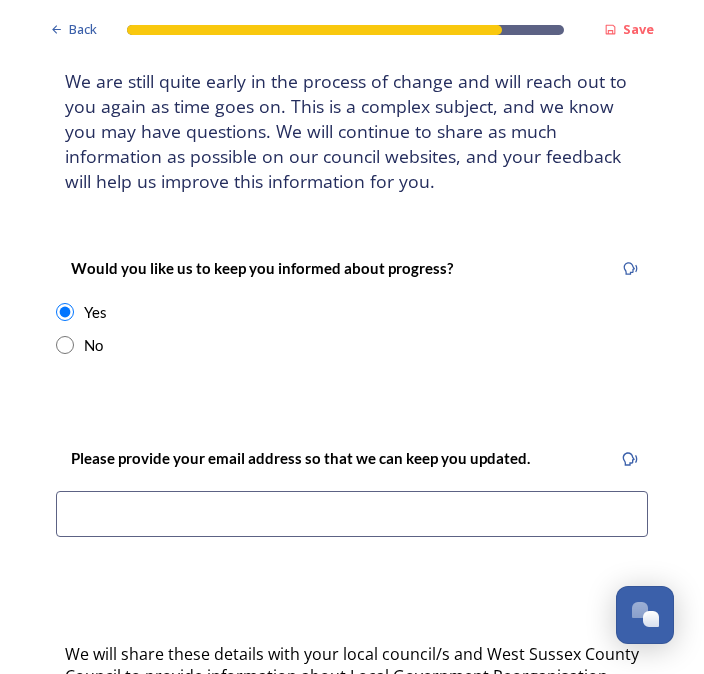 scroll, scrollTop: 128, scrollLeft: 0, axis: vertical 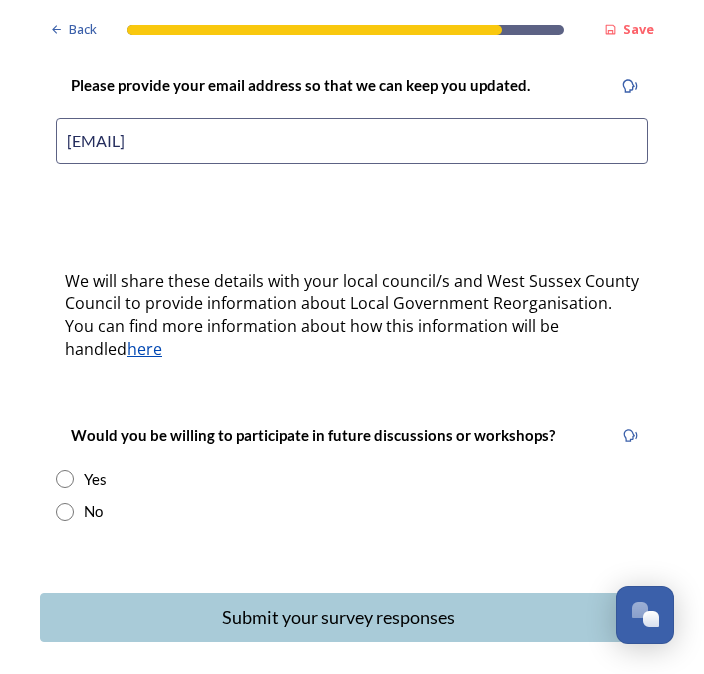 type on "[EMAIL]" 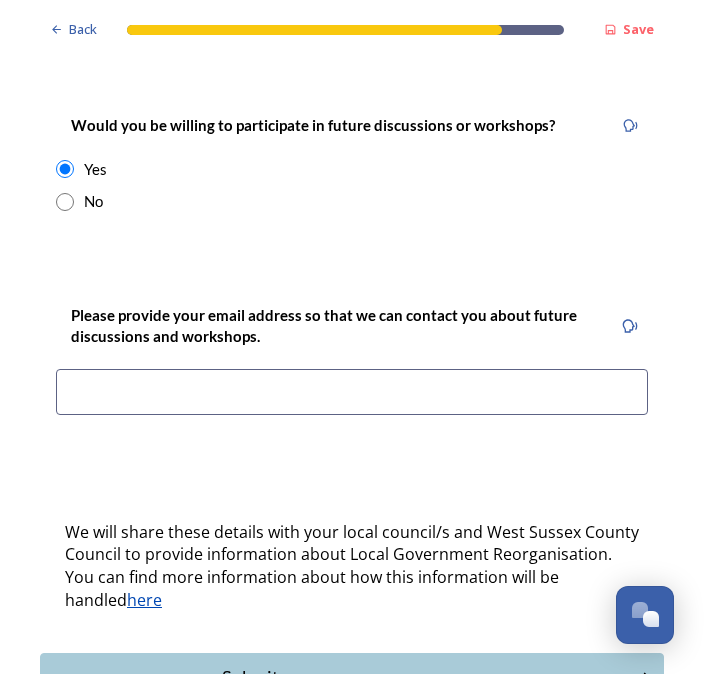 scroll, scrollTop: 812, scrollLeft: 0, axis: vertical 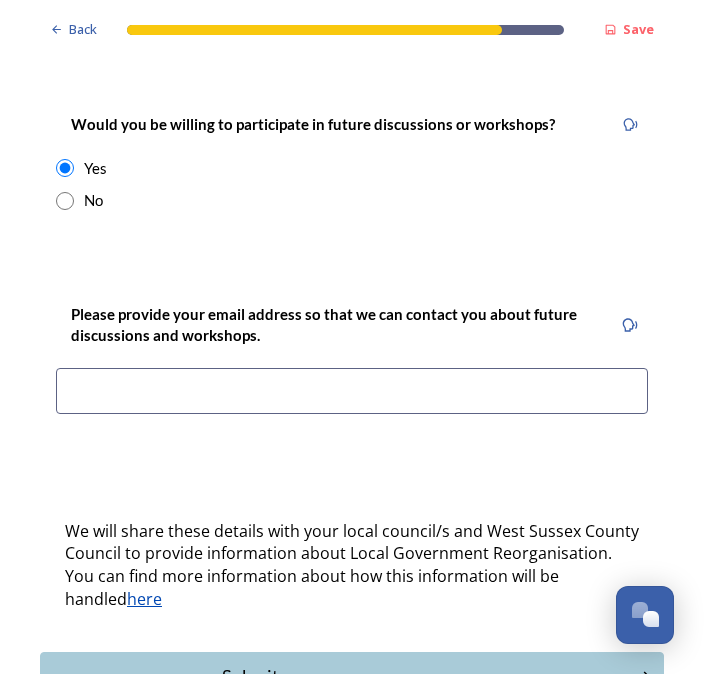 click at bounding box center (352, 391) 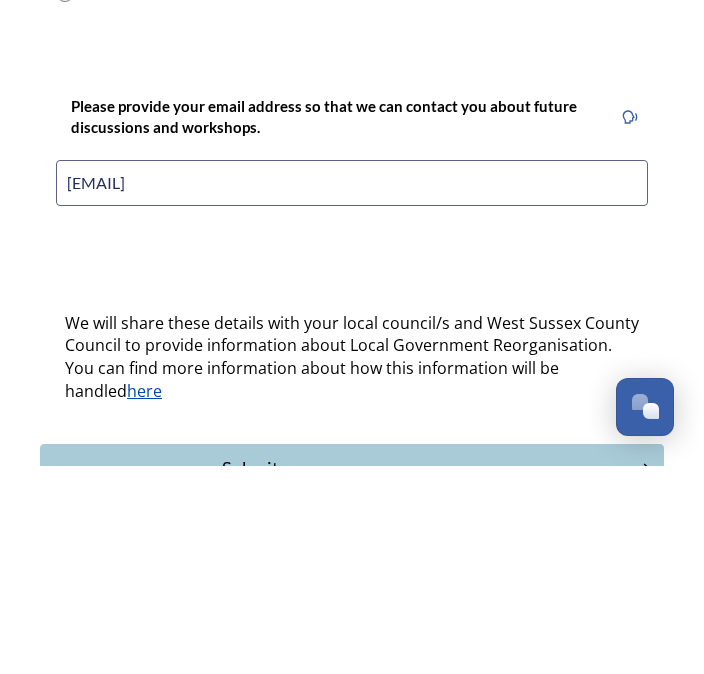 type on "[EMAIL]" 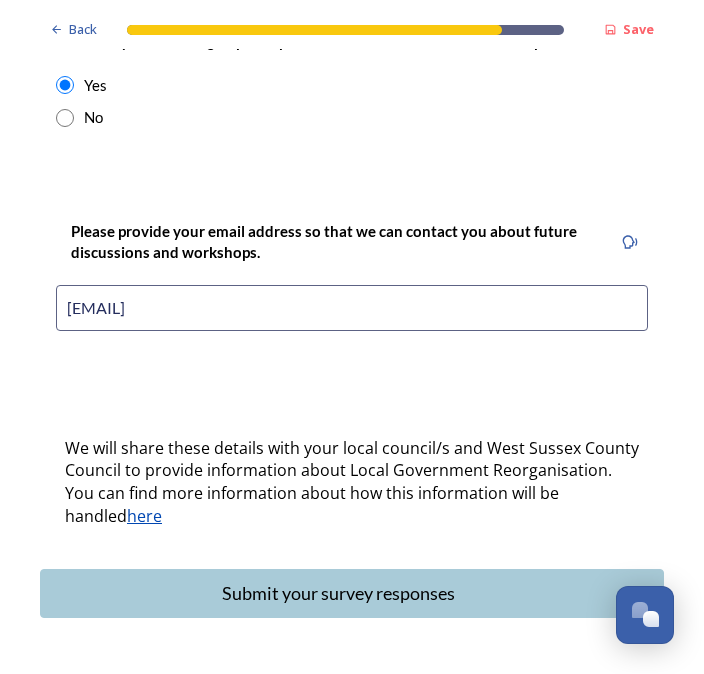scroll, scrollTop: 894, scrollLeft: 0, axis: vertical 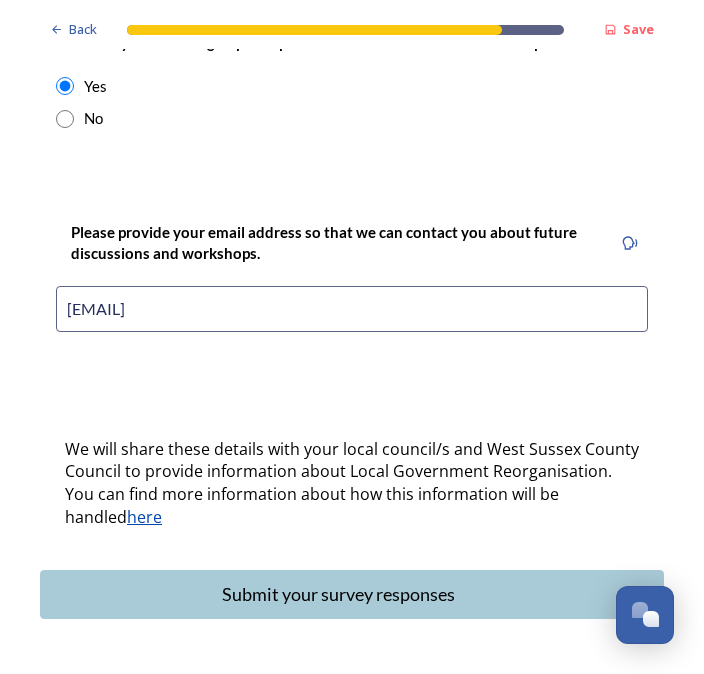 click on "Submit your survey responses" at bounding box center [338, 594] 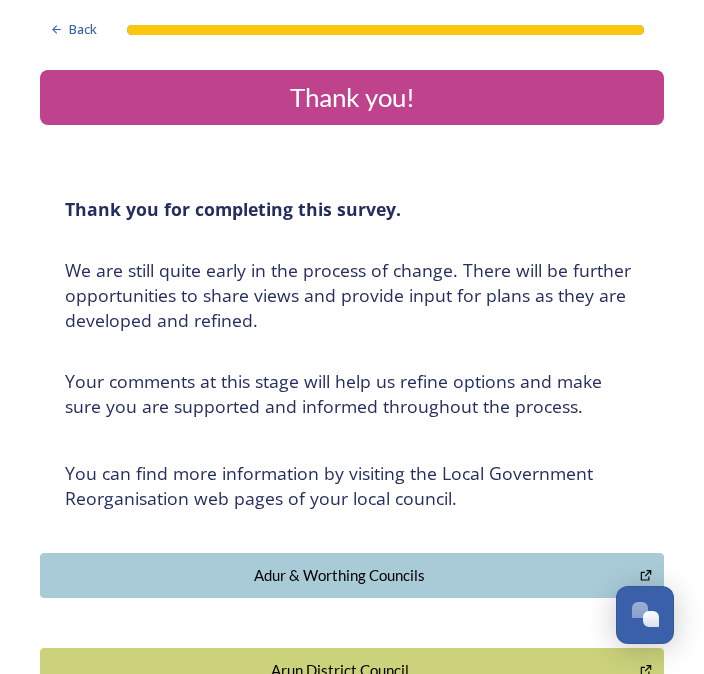scroll, scrollTop: 0, scrollLeft: 0, axis: both 